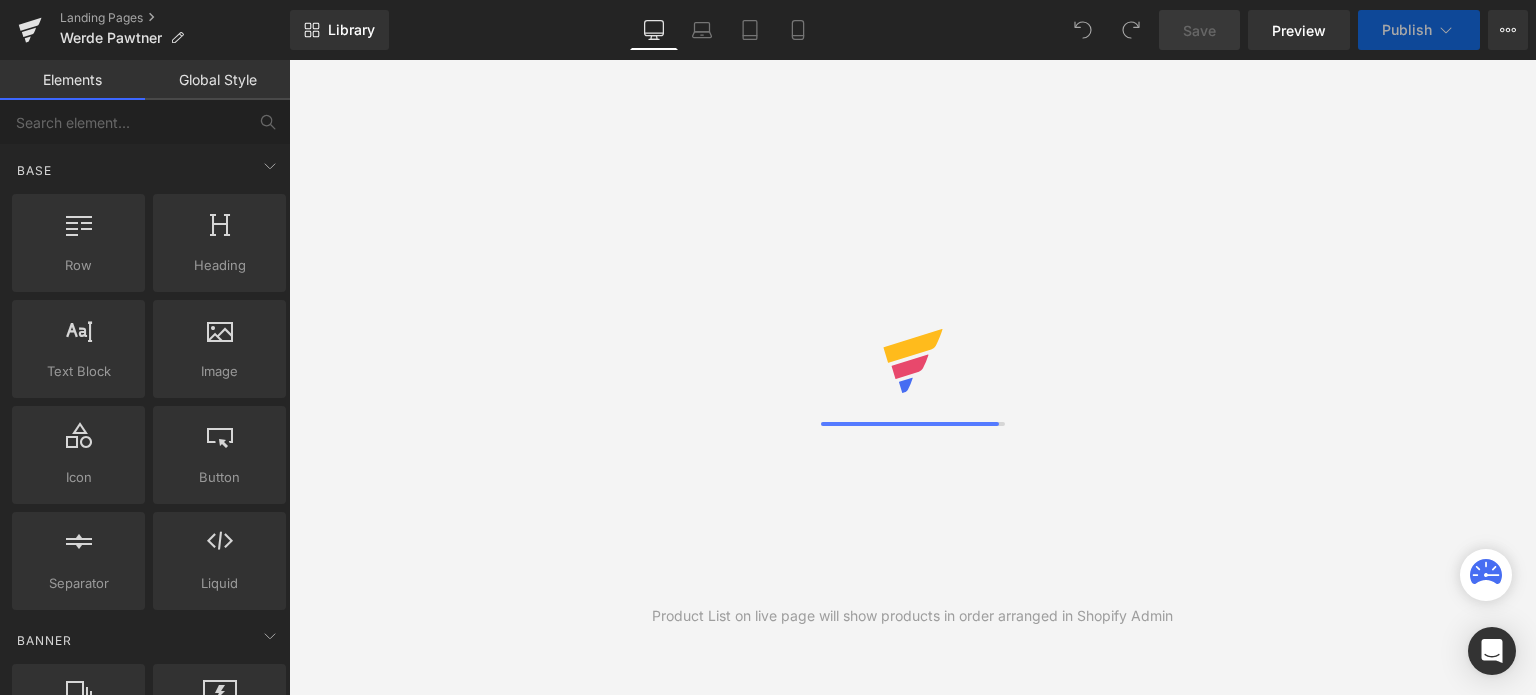 scroll, scrollTop: 0, scrollLeft: 0, axis: both 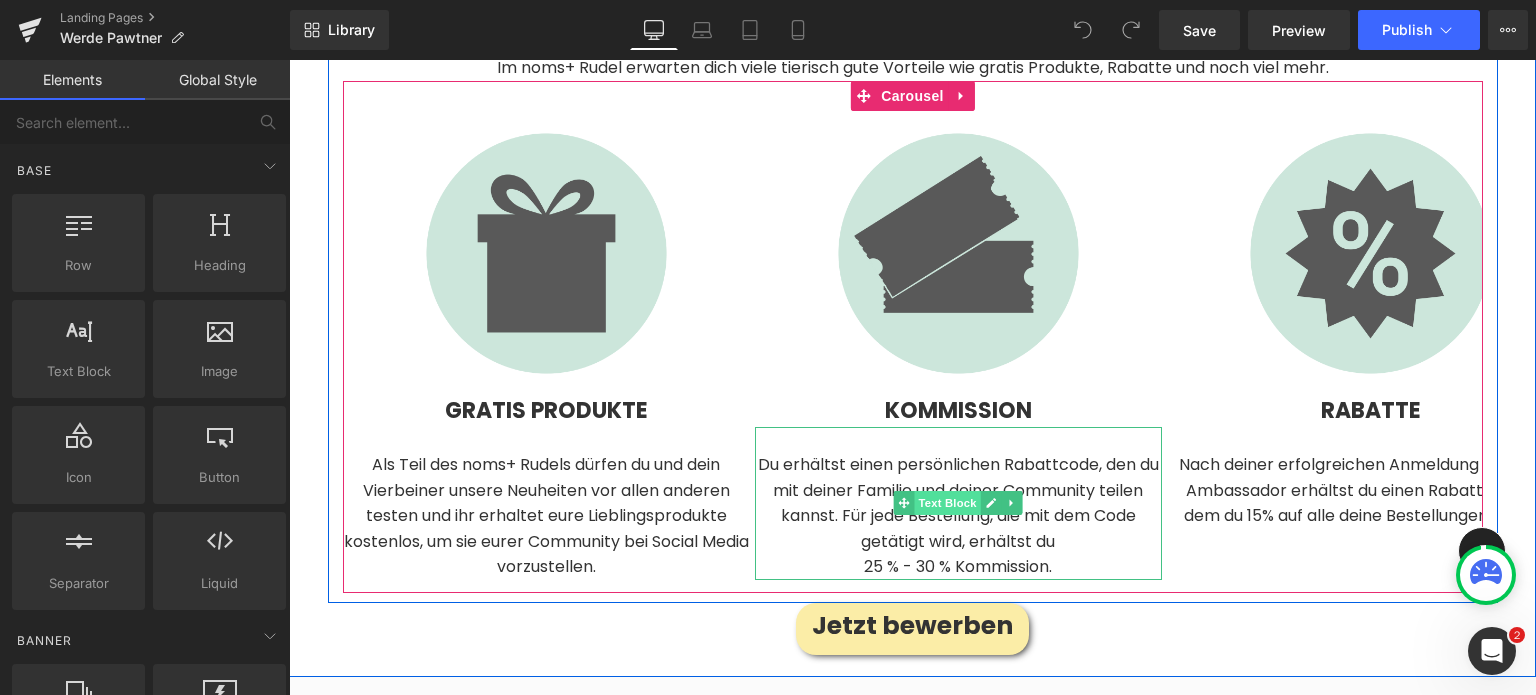 click on "Text Block" at bounding box center (948, 503) 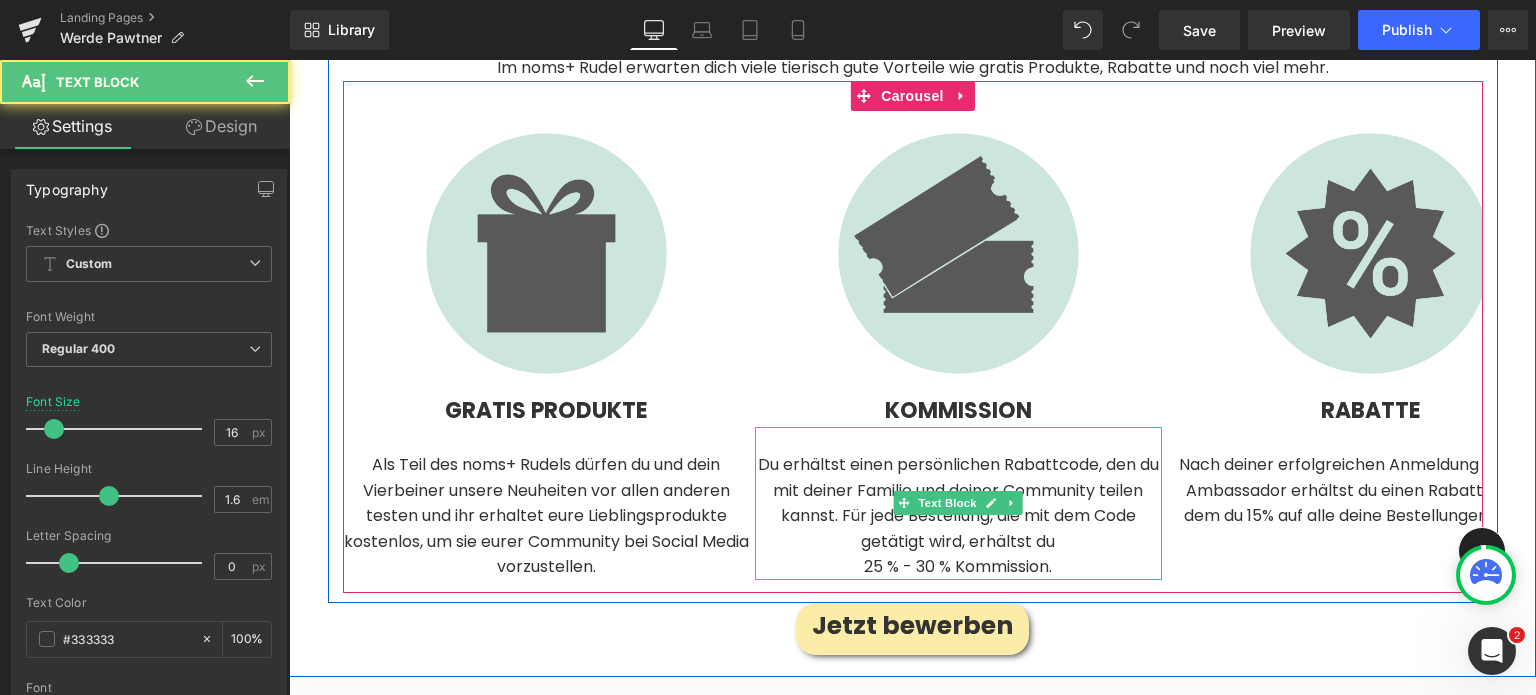 click on "Du erhältst einen persönlichen Rabattcode, den du mit deiner Familie und deiner Community teilen kannst. Für jede Bestellung, die mit dem Code getätigt wird, erhältst du  25 % - 30 % Kommission." at bounding box center [958, 516] 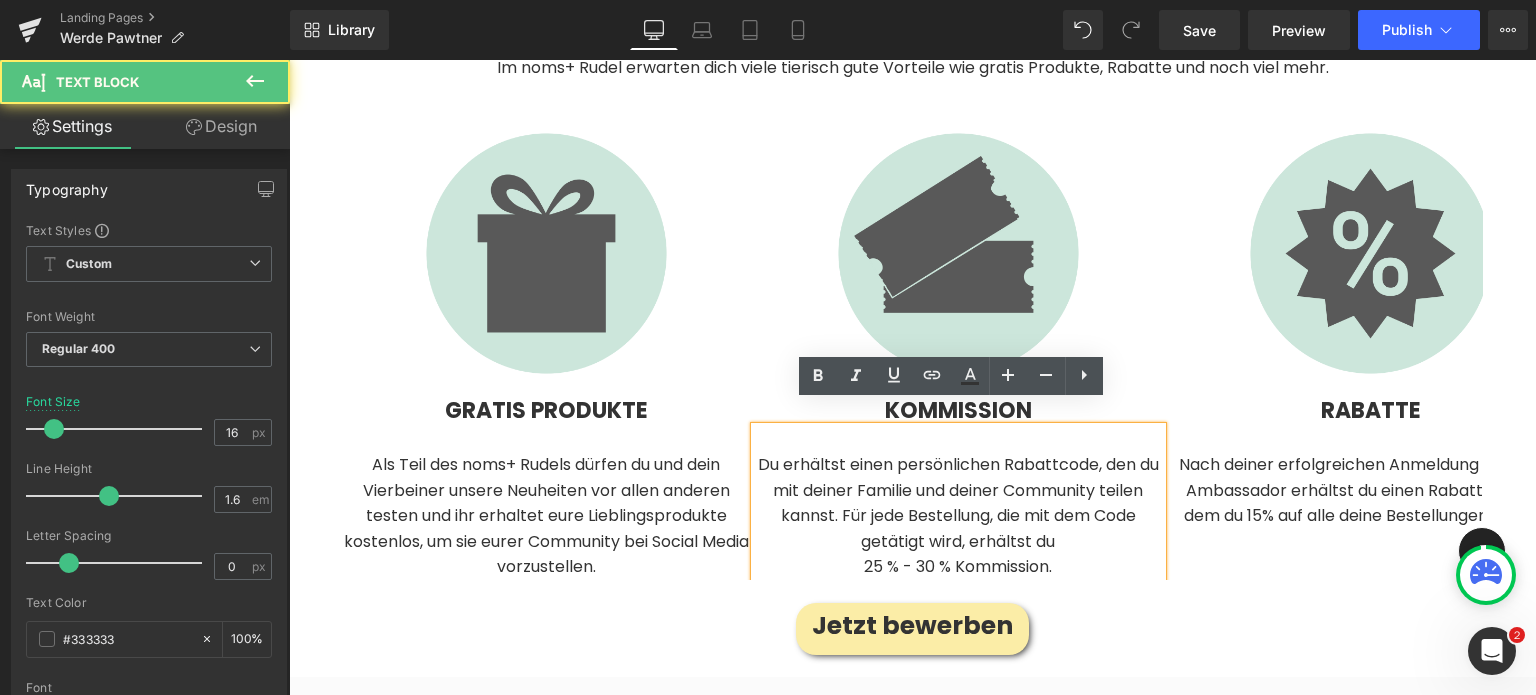 click on "Du erhältst einen persönlichen Rabattcode, den du mit deiner Familie und deiner Community teilen kannst. Für jede Bestellung, die mit dem Code getätigt wird, erhältst du  25 % - 30 % Kommission." at bounding box center [958, 516] 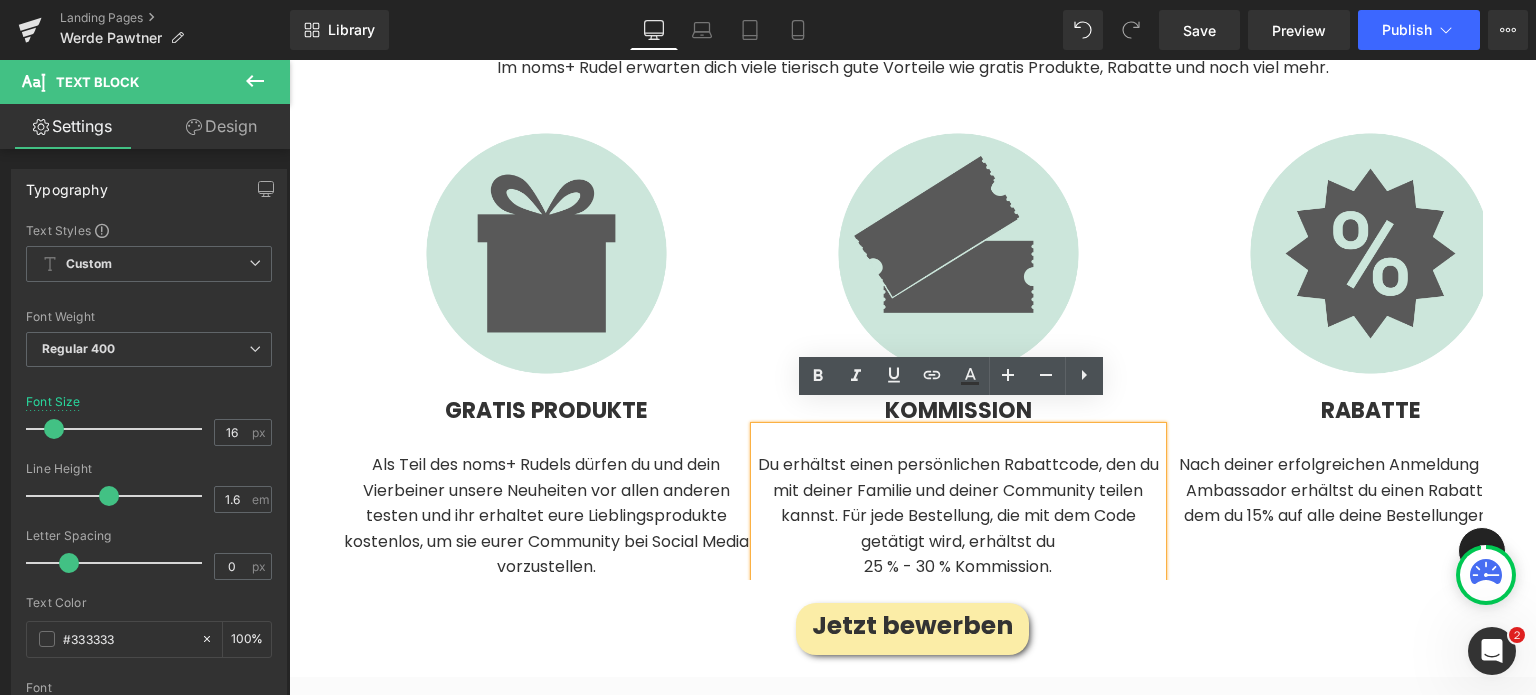 type 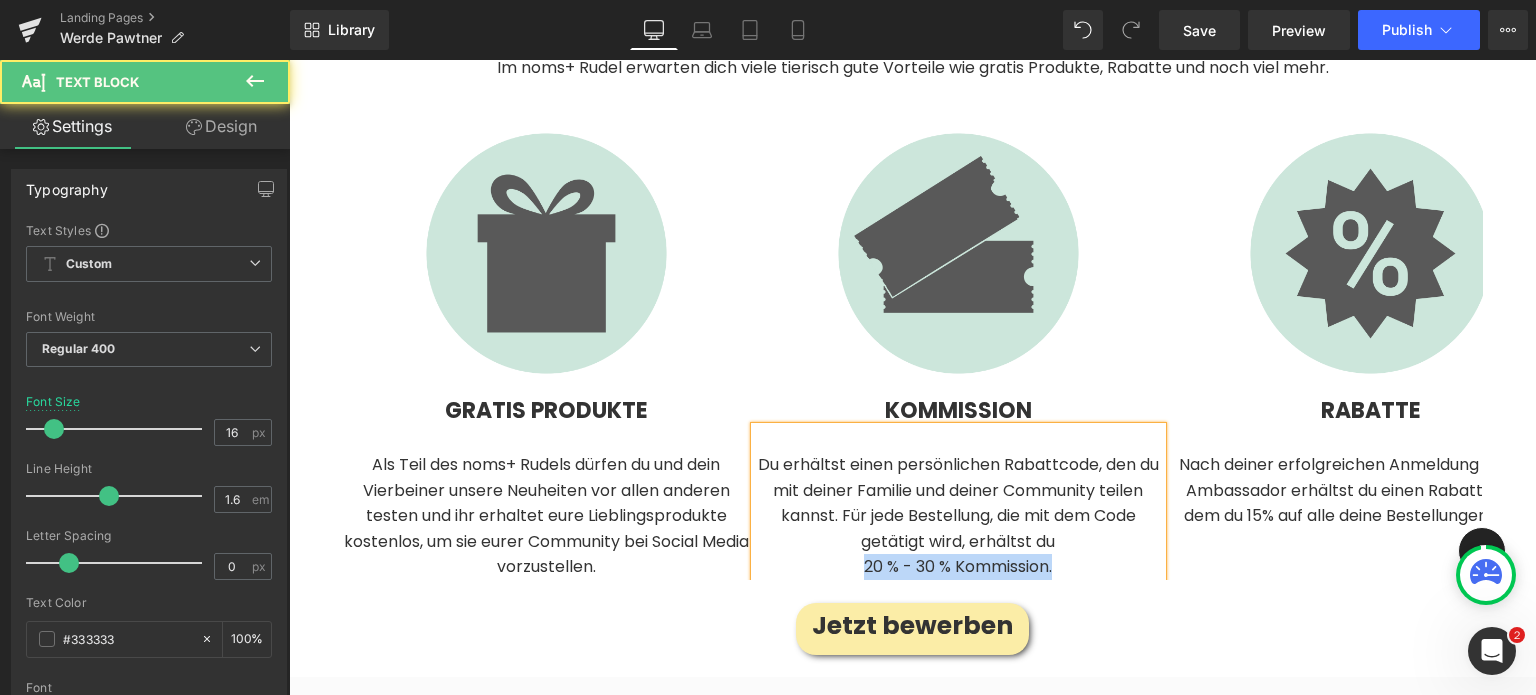 drag, startPoint x: 1060, startPoint y: 543, endPoint x: 819, endPoint y: 545, distance: 241.0083 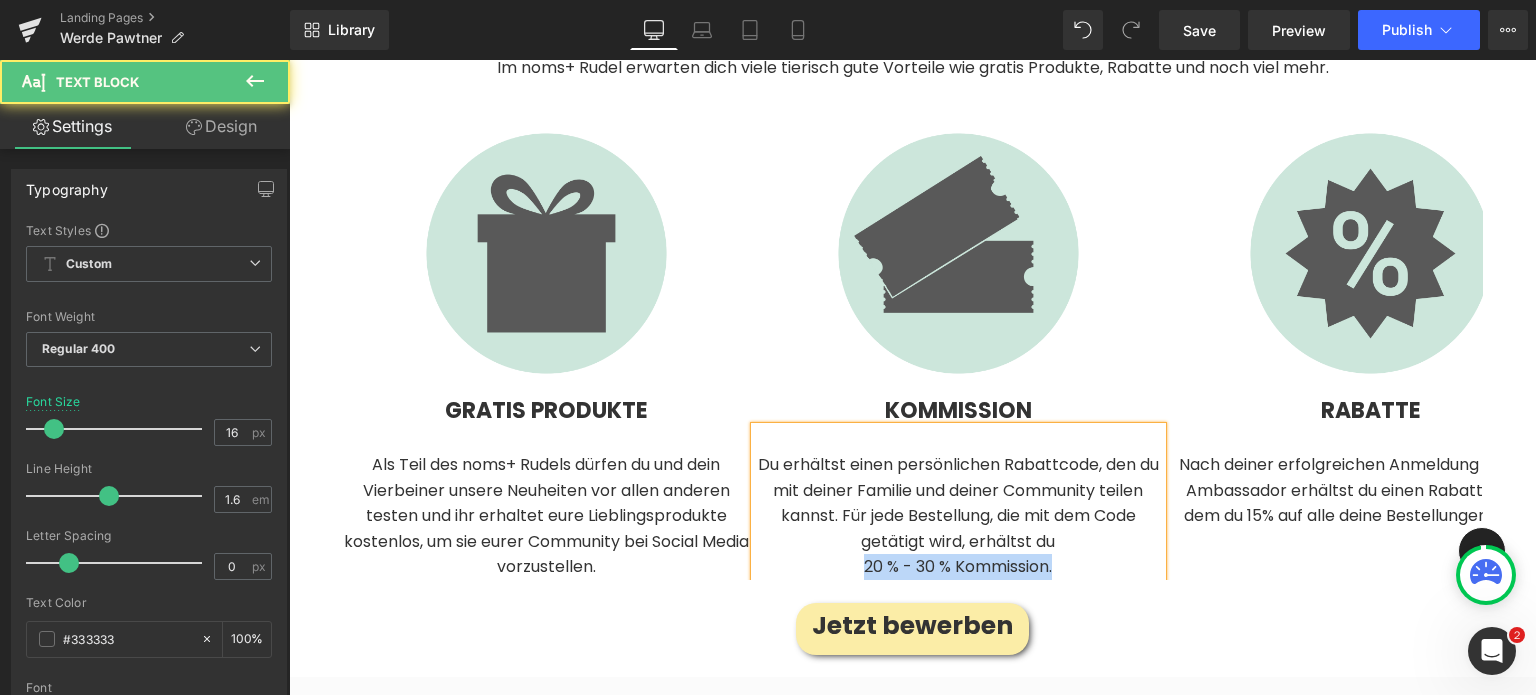 click on "Du erhältst einen persönlichen Rabattcode, den du mit deiner Familie und deiner Community teilen kannst. Für jede Bestellung, die mit dem Code getätigt wird, erhältst du  20 % - 30 % Kommission." at bounding box center [958, 516] 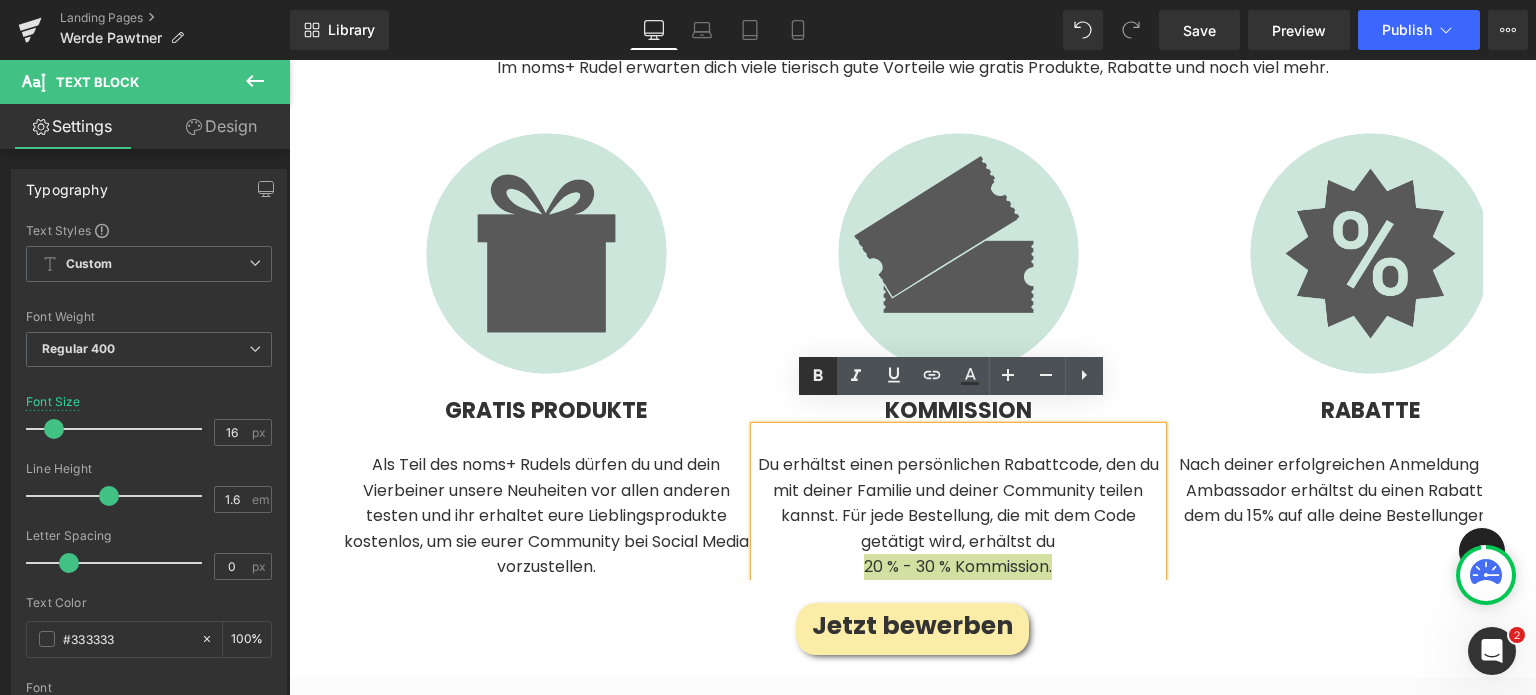 click 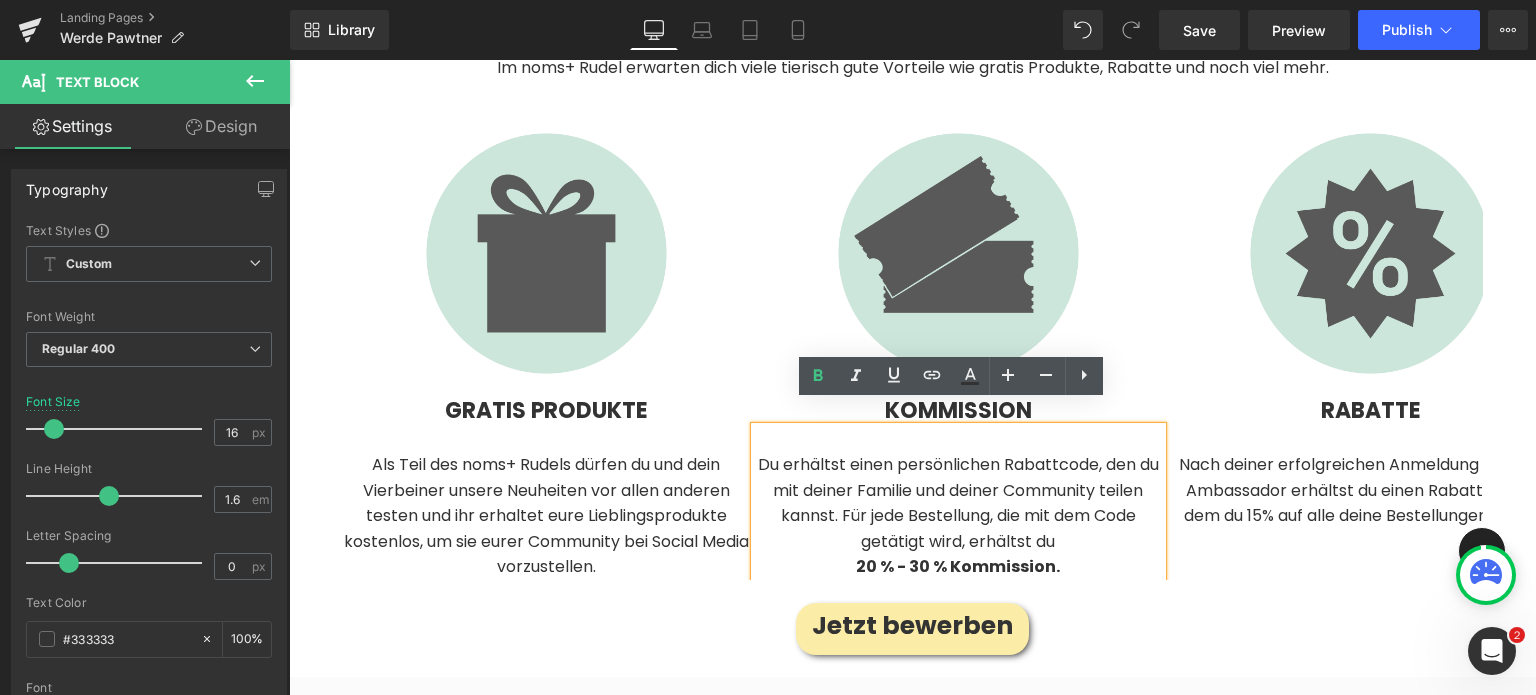 click on "Image
GRATIS PRODUKTE
Heading         Als Teil des noms+ Rudels dürfen du und dein Vierbeiner unsere Neuheiten vor allen anderen testen und ihr erhaltet eure Lieblingsprodukte kostenlos, um sie eurer Community bei Social Media vorzustellen. Text Block
Image         KOMMISSION Heading" at bounding box center (913, 337) 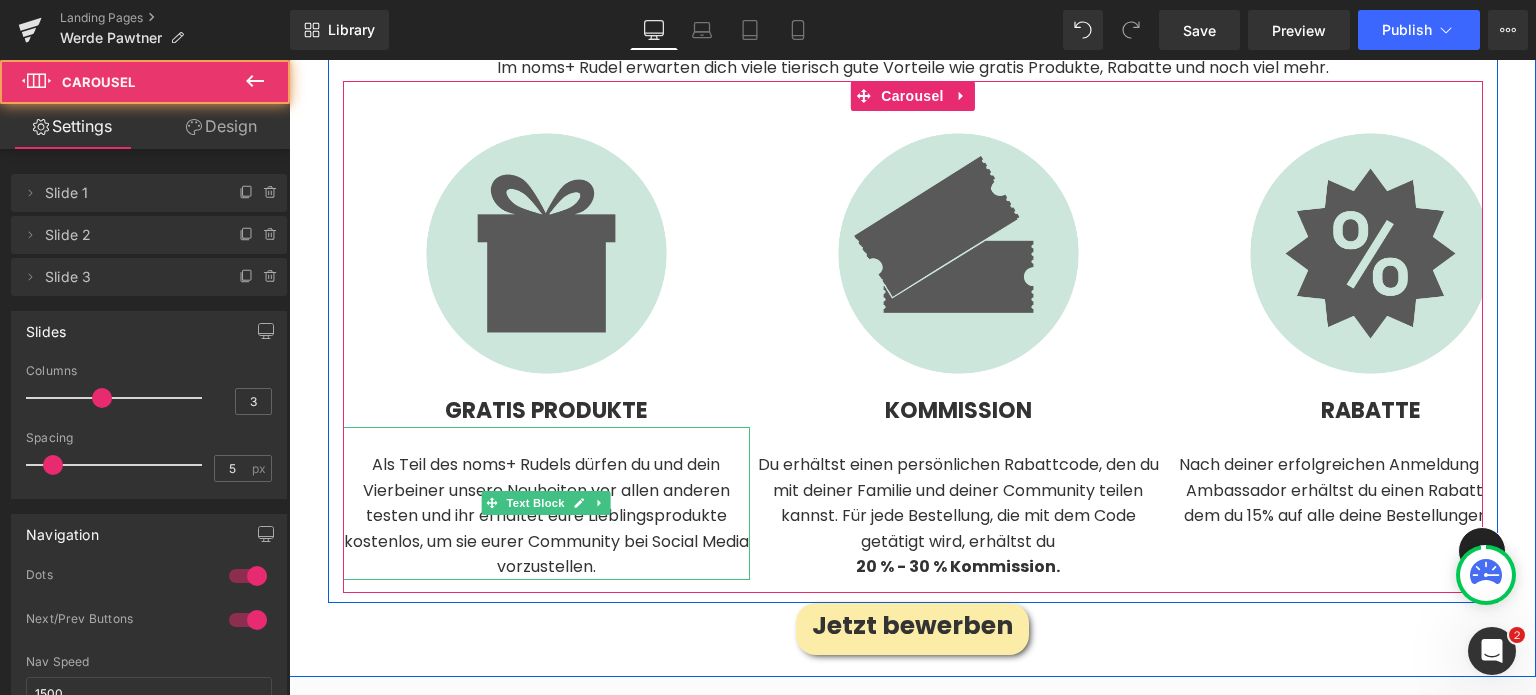 click on "Als Teil des noms+ Rudels dürfen du und dein Vierbeiner unsere Neuheiten vor allen anderen testen und ihr erhaltet eure Lieblingsprodukte kostenlos, um sie eurer Community bei Social Media vorzustellen." at bounding box center (546, 504) 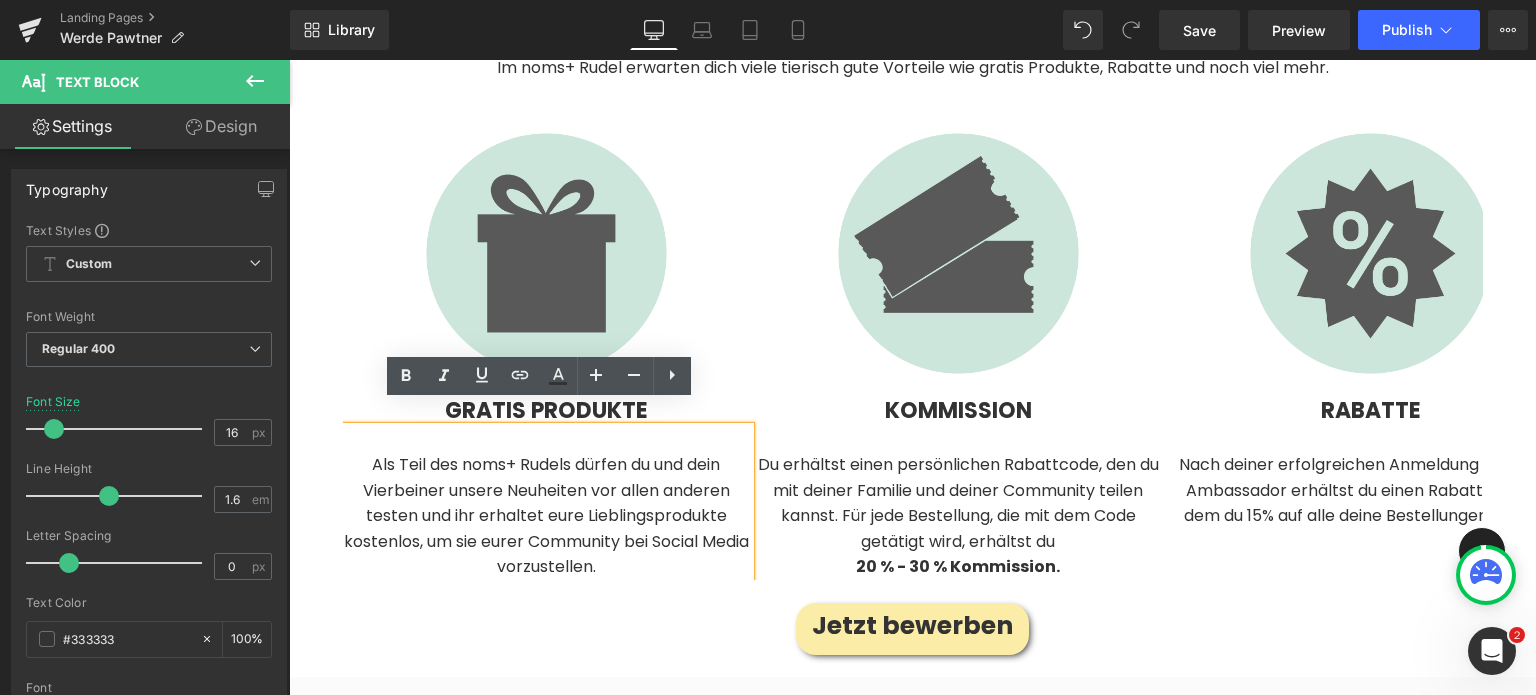 click on "Als Teil des noms+ Rudels dürfen du und dein Vierbeiner unsere Neuheiten vor allen anderen testen und ihr erhaltet eure Lieblingsprodukte kostenlos, um sie eurer Community bei Social Media vorzustellen." at bounding box center (546, 504) 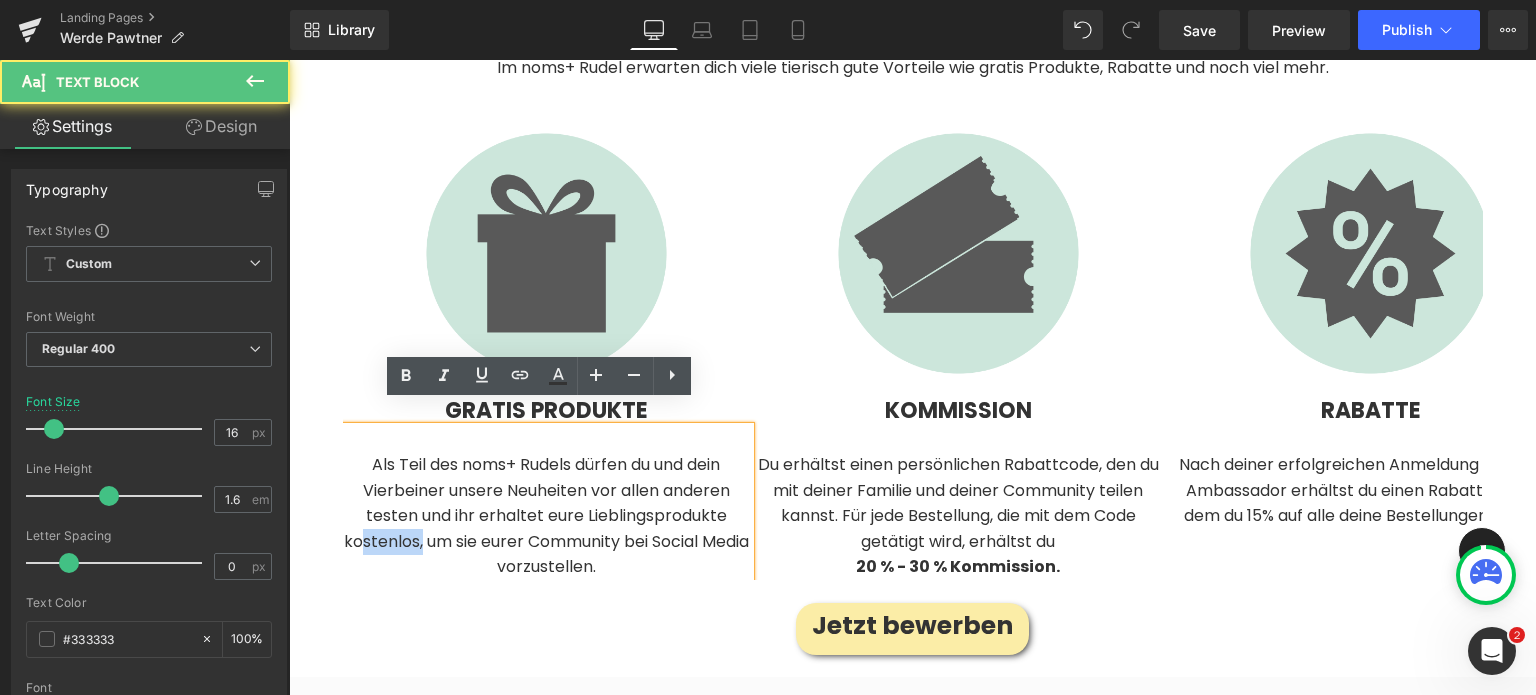 drag, startPoint x: 434, startPoint y: 519, endPoint x: 375, endPoint y: 507, distance: 60.207973 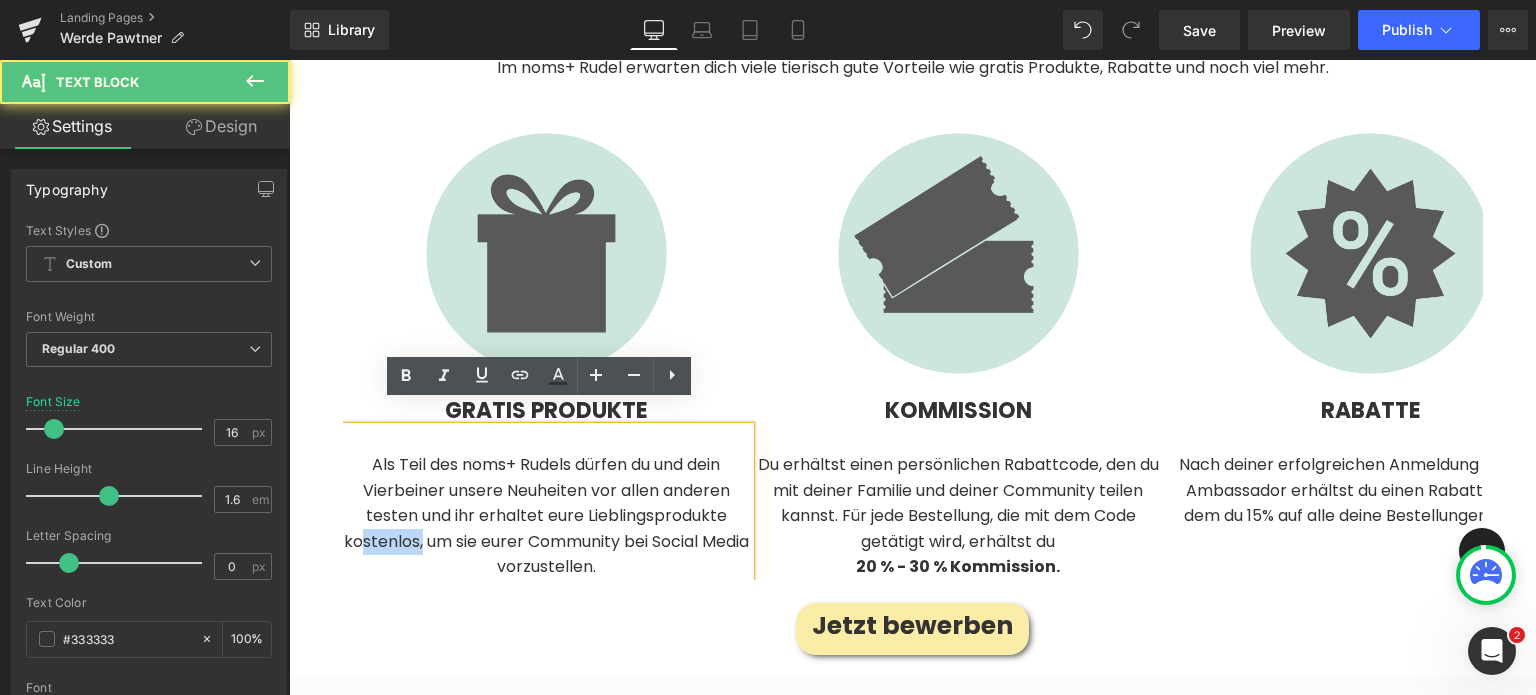 click on "Als Teil des noms+ Rudels dürfen du und dein Vierbeiner unsere Neuheiten vor allen anderen testen und ihr erhaltet eure Lieblingsprodukte kostenlos, um sie eurer Community bei Social Media vorzustellen." at bounding box center (546, 504) 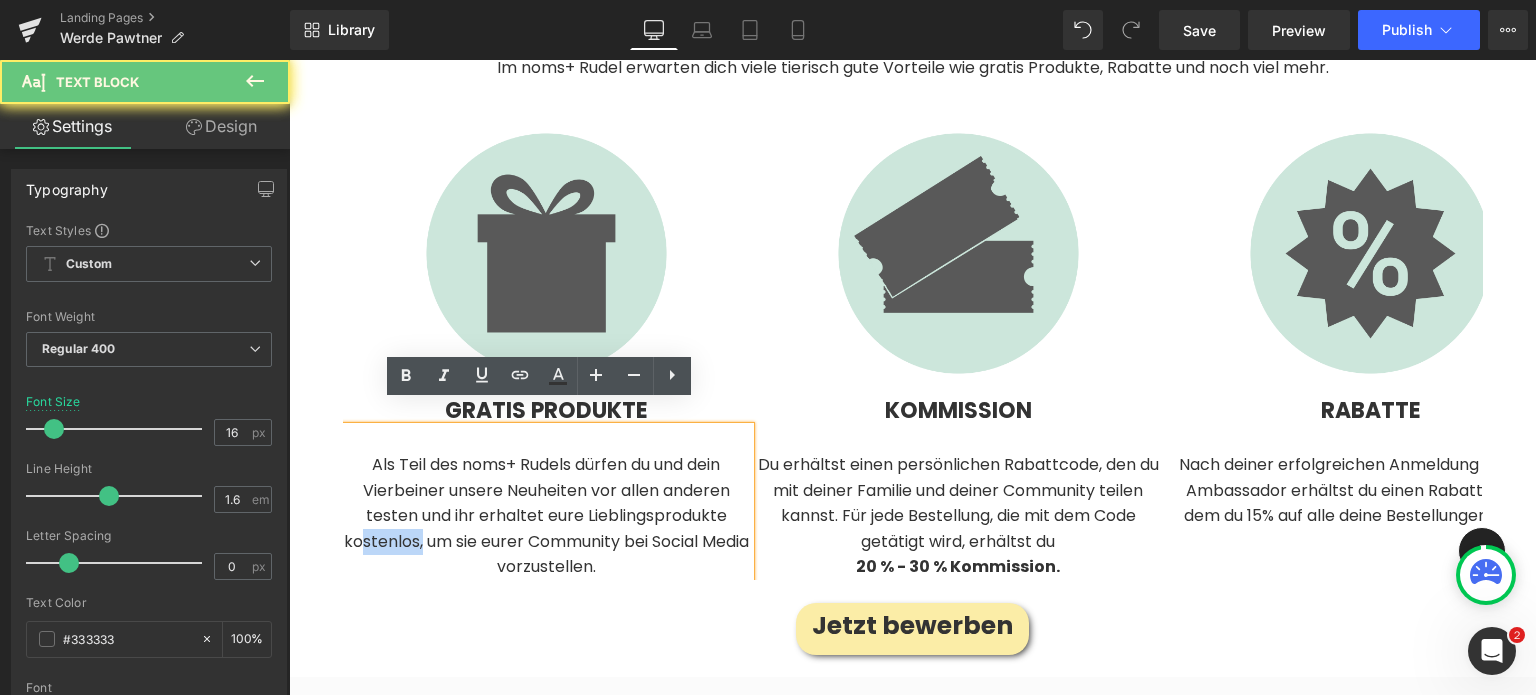 click on "Als Teil des noms+ Rudels dürfen du und dein Vierbeiner unsere Neuheiten vor allen anderen testen und ihr erhaltet eure Lieblingsprodukte kostenlos, um sie eurer Community bei Social Media vorzustellen." at bounding box center (546, 504) 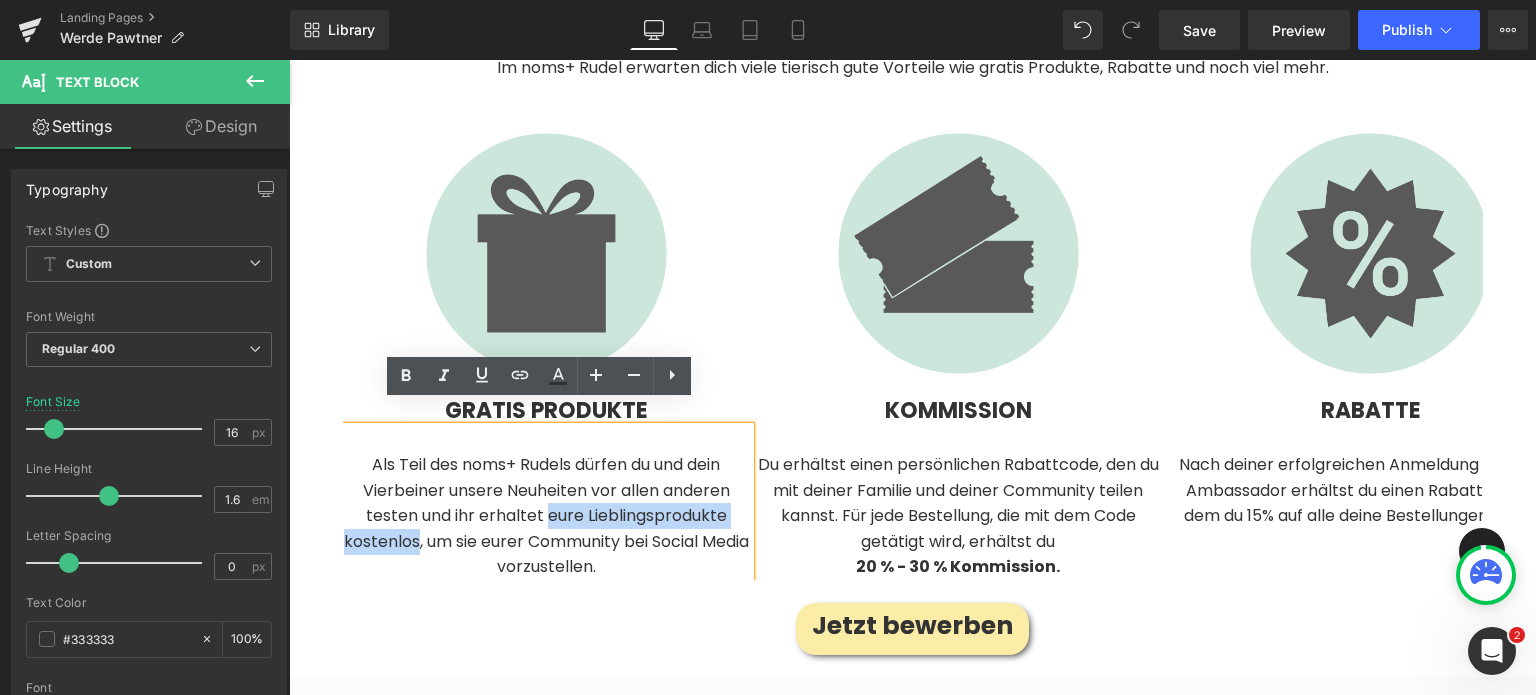 drag, startPoint x: 430, startPoint y: 515, endPoint x: 540, endPoint y: 489, distance: 113.03097 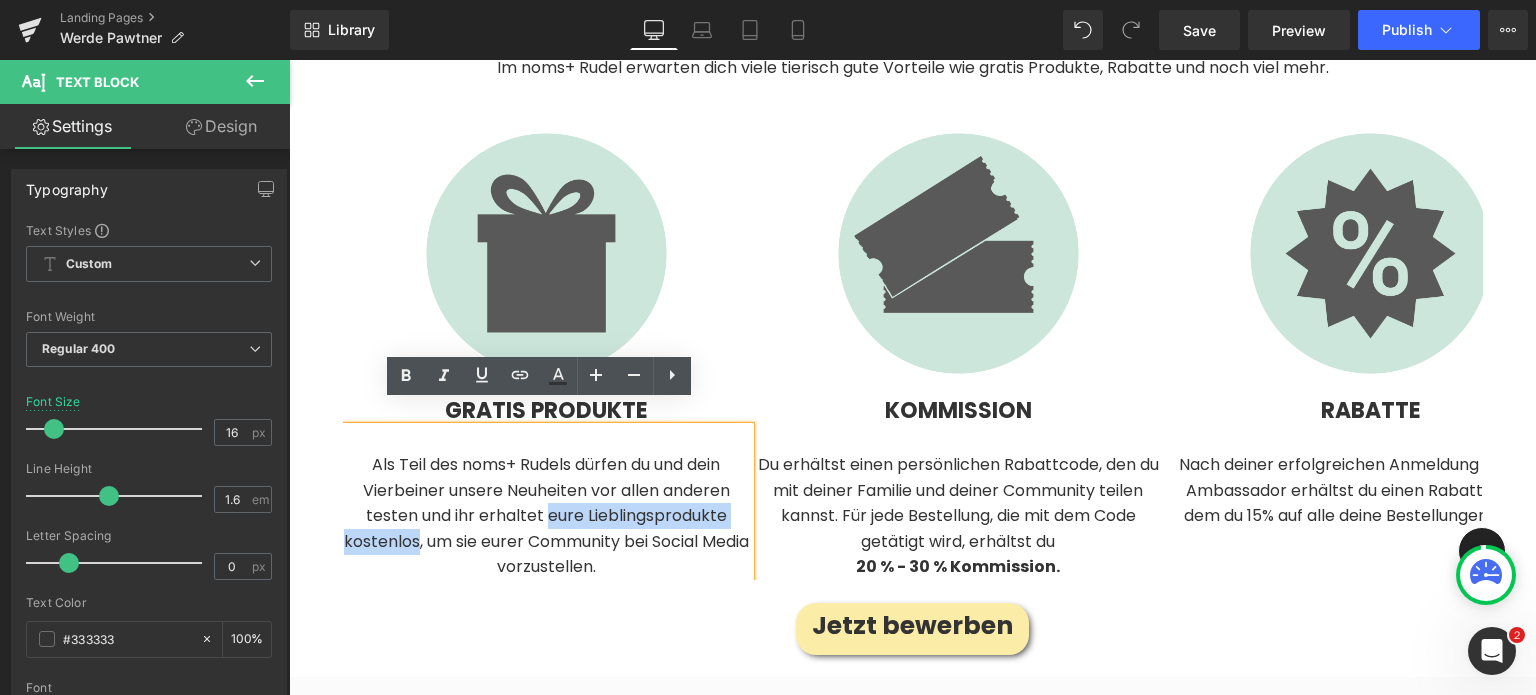 click on "Als Teil des noms+ Rudels dürfen du und dein Vierbeiner unsere Neuheiten vor allen anderen testen und ihr erhaltet eure Lieblingsprodukte kostenlos, um sie eurer Community bei Social Media vorzustellen." at bounding box center (546, 504) 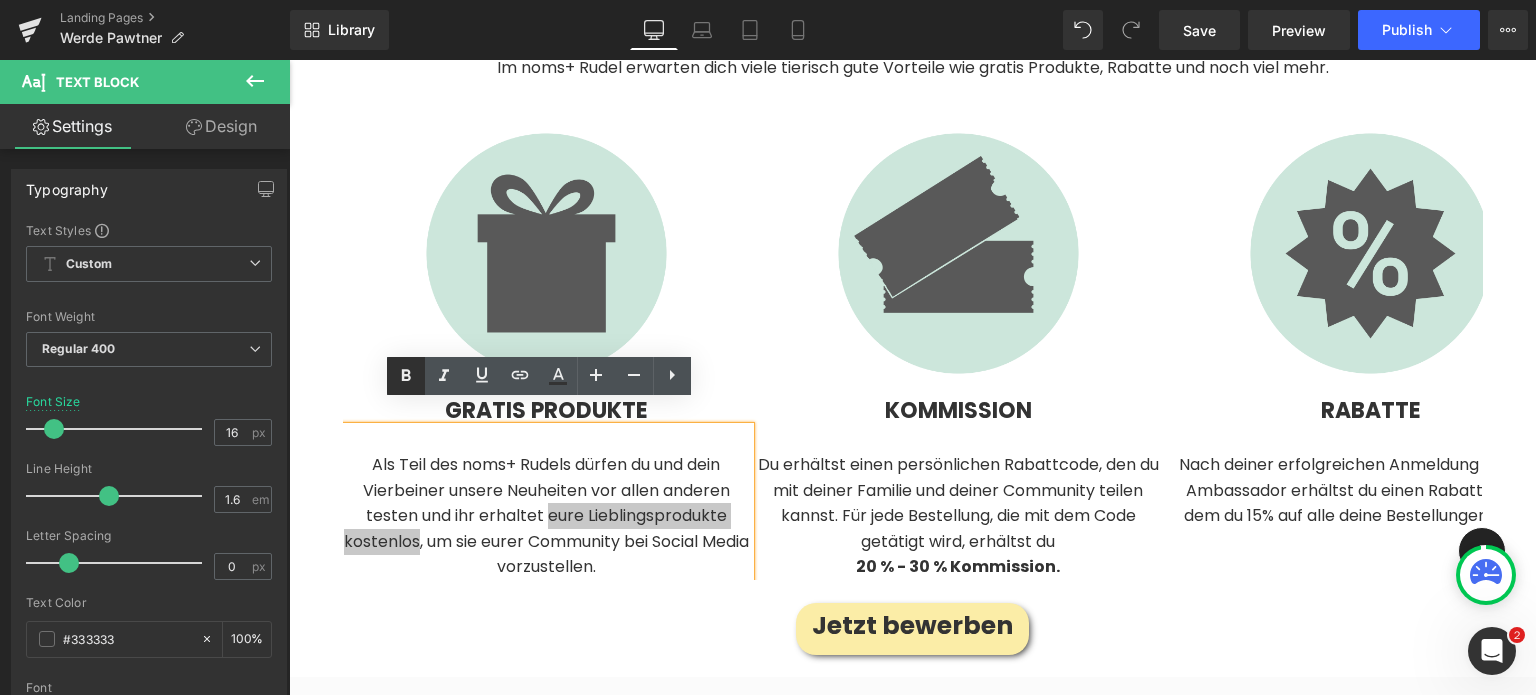 click 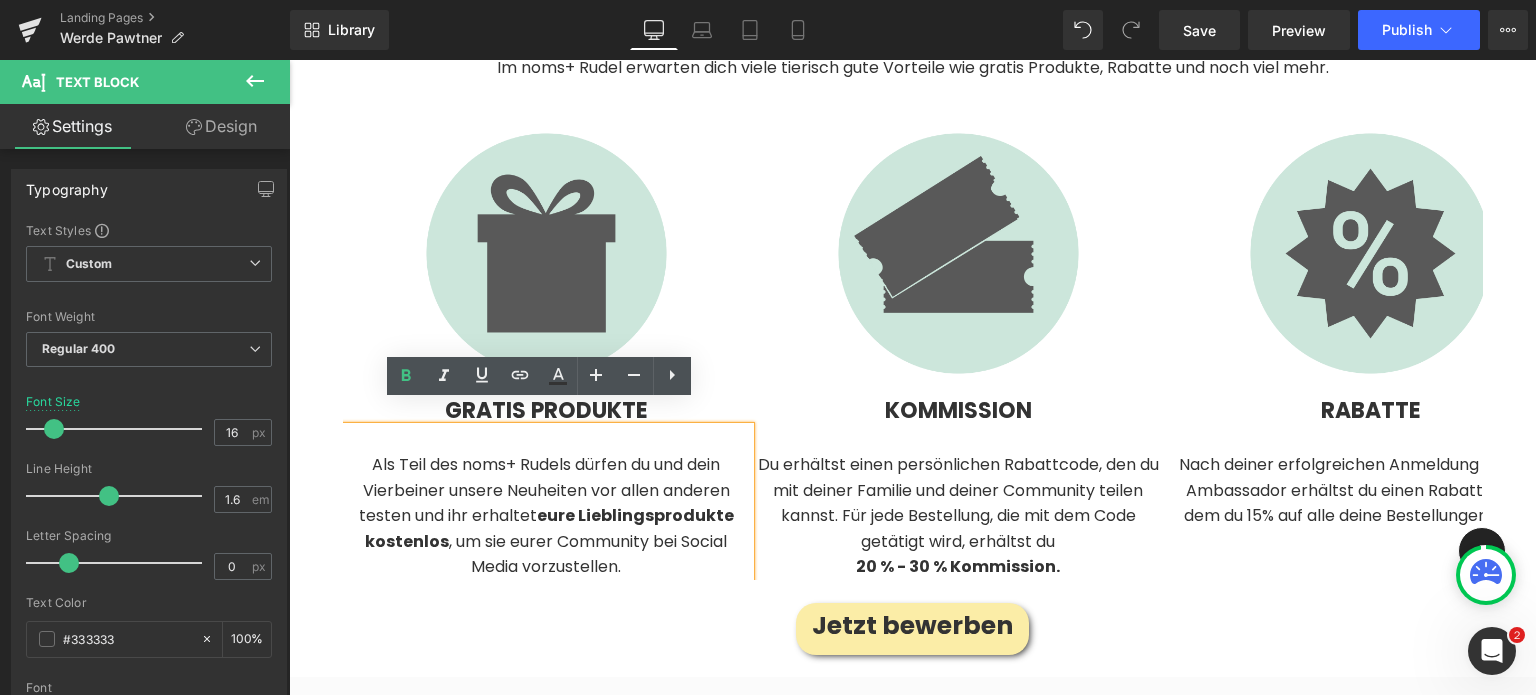 click on "Als Teil des noms+ Rudels dürfen du und dein Vierbeiner unsere Neuheiten vor allen anderen testen und ihr erhaltet  eure Lieblingsprodukte kostenlos , um sie eurer Community bei Social Media vorzustellen." at bounding box center (546, 504) 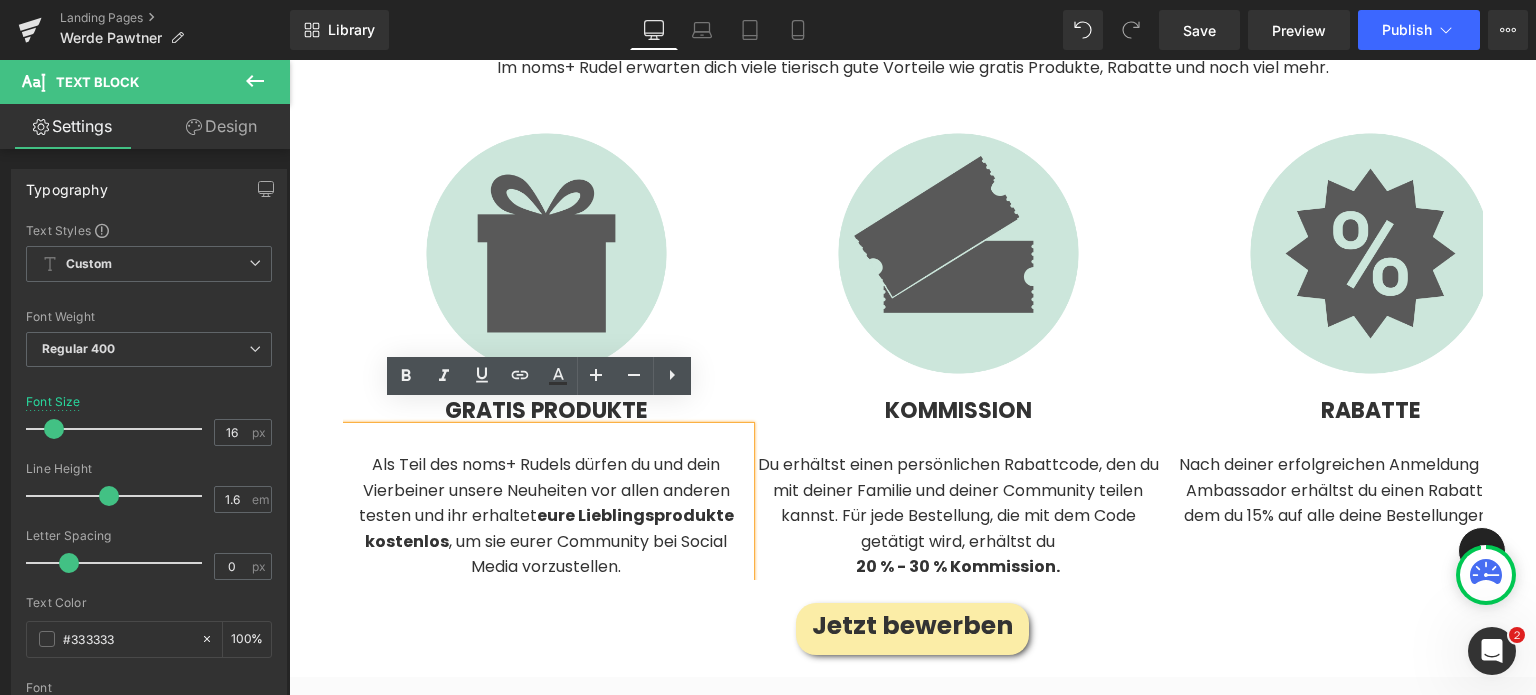 click at bounding box center [1317, 478] 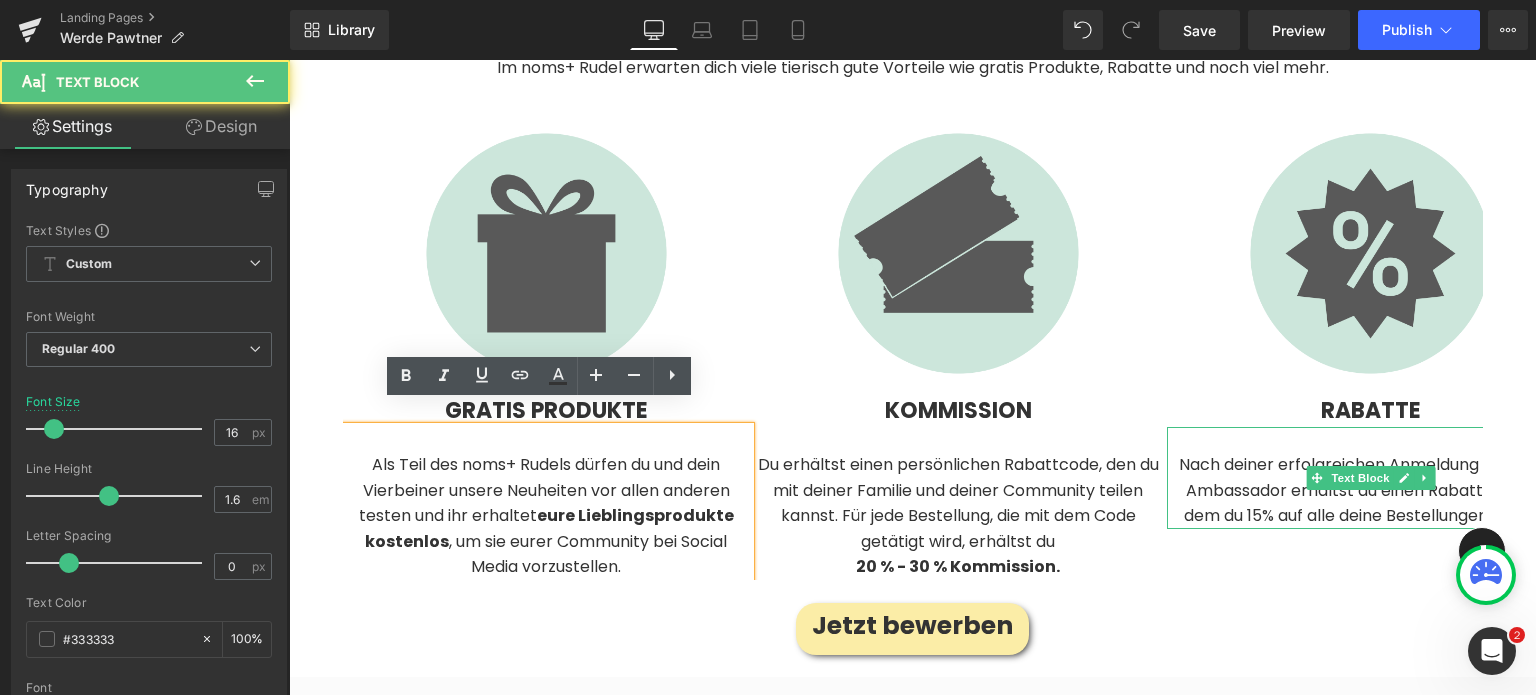 click on "Nach deiner erfolgreichen Anmeldung als noms+ Ambassador erhältst du einen Rabattcode, mit dem du 15% auf alle deine Bestellungen erhältst." at bounding box center [1370, 490] 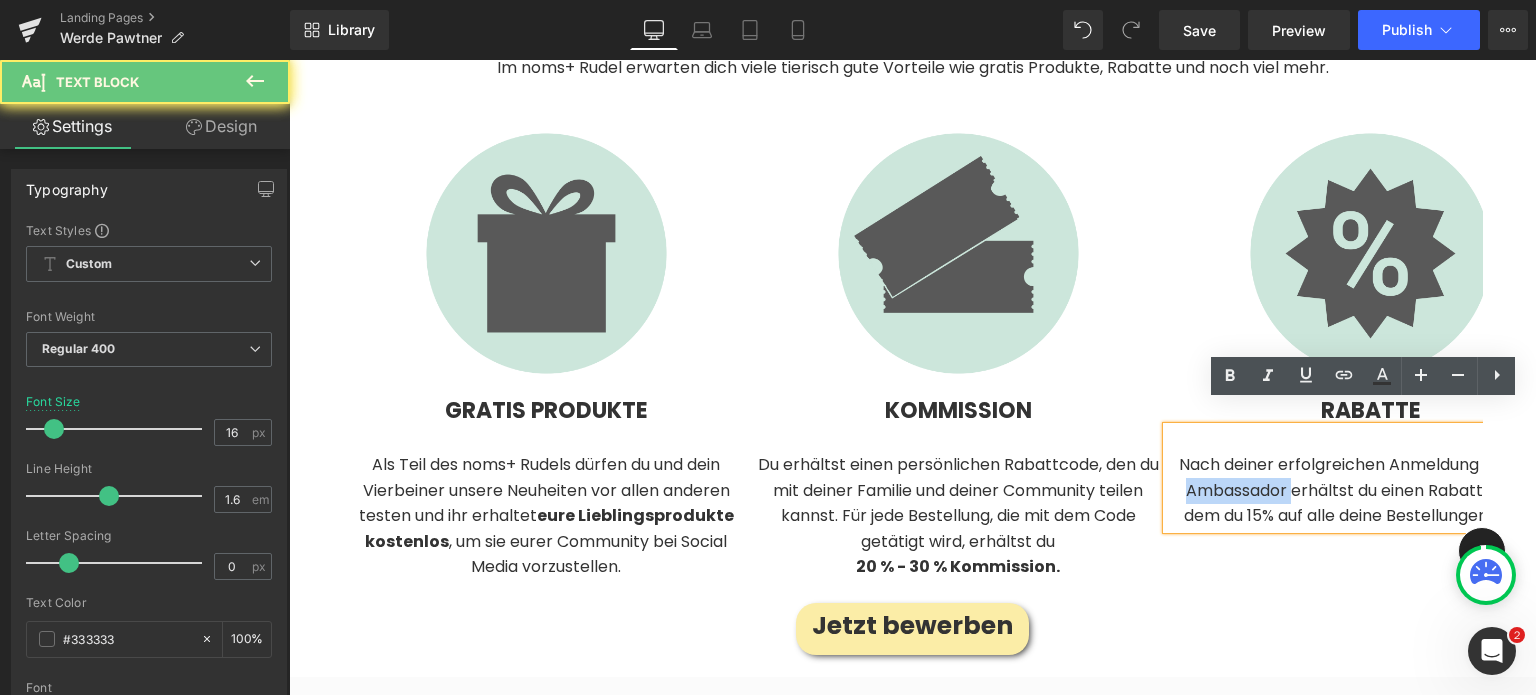 click on "Nach deiner erfolgreichen Anmeldung als noms+ Ambassador erhältst du einen Rabattcode, mit dem du 15% auf alle deine Bestellungen erhältst." at bounding box center (1370, 490) 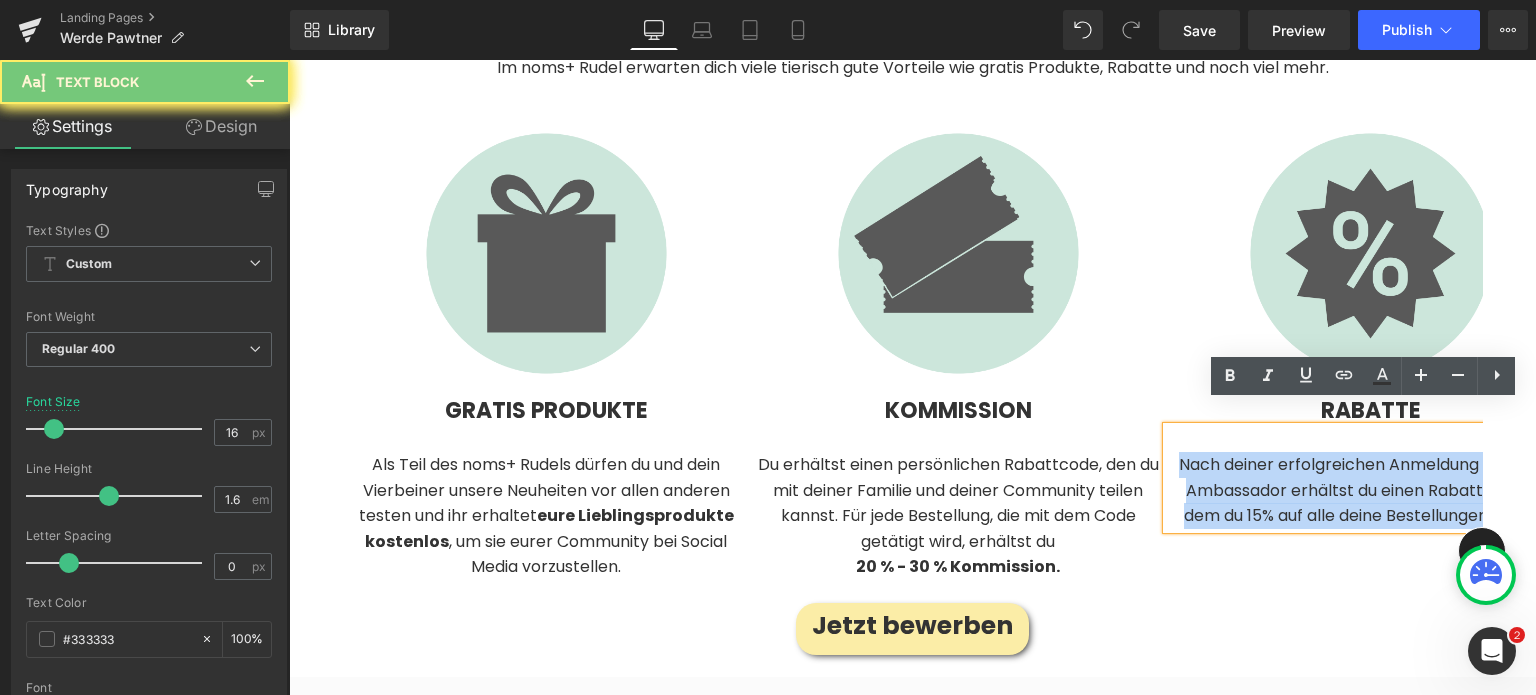 click on "Nach deiner erfolgreichen Anmeldung als noms+ Ambassador erhältst du einen Rabattcode, mit dem du 15% auf alle deine Bestellungen erhältst." at bounding box center (1370, 490) 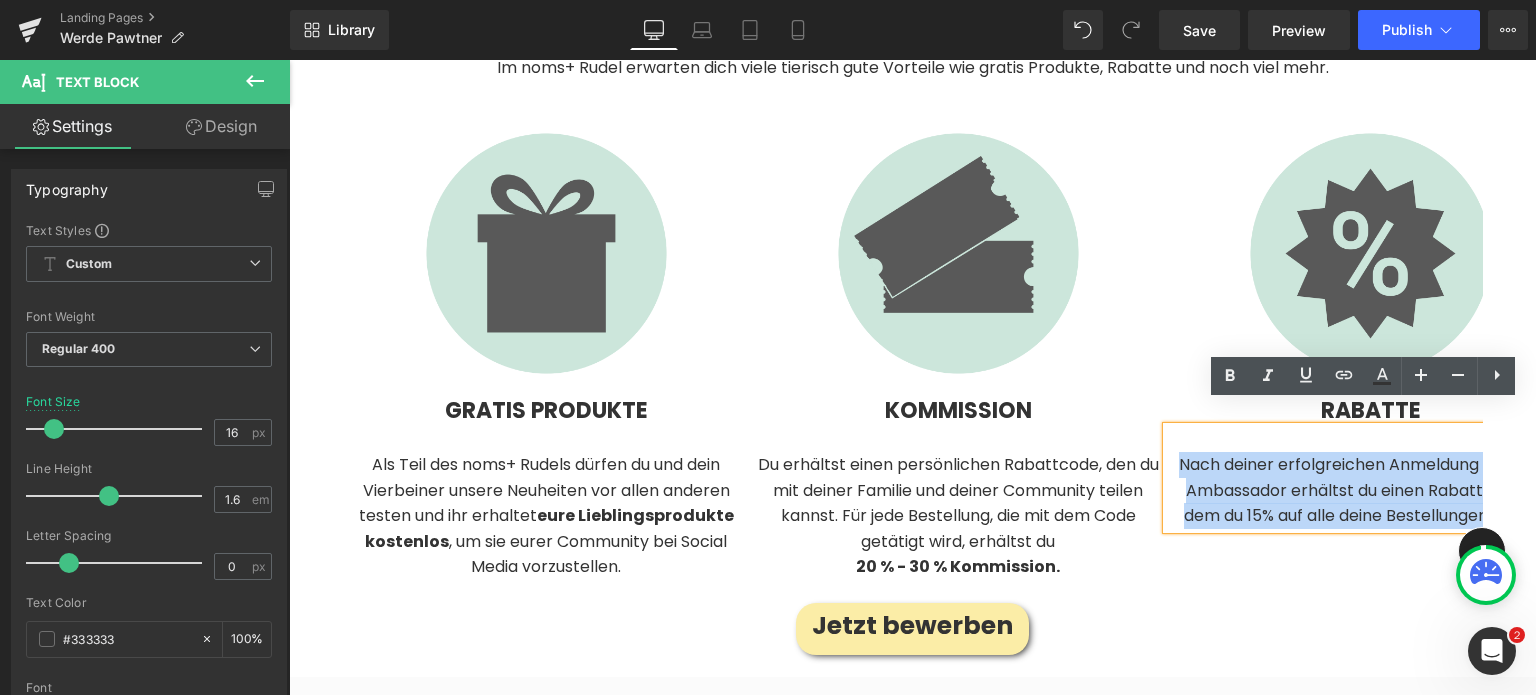 click on "Nach deiner erfolgreichen Anmeldung als noms+ Ambassador erhältst du einen Rabattcode, mit dem du 15% auf alle deine Bestellungen erhältst." at bounding box center (1370, 490) 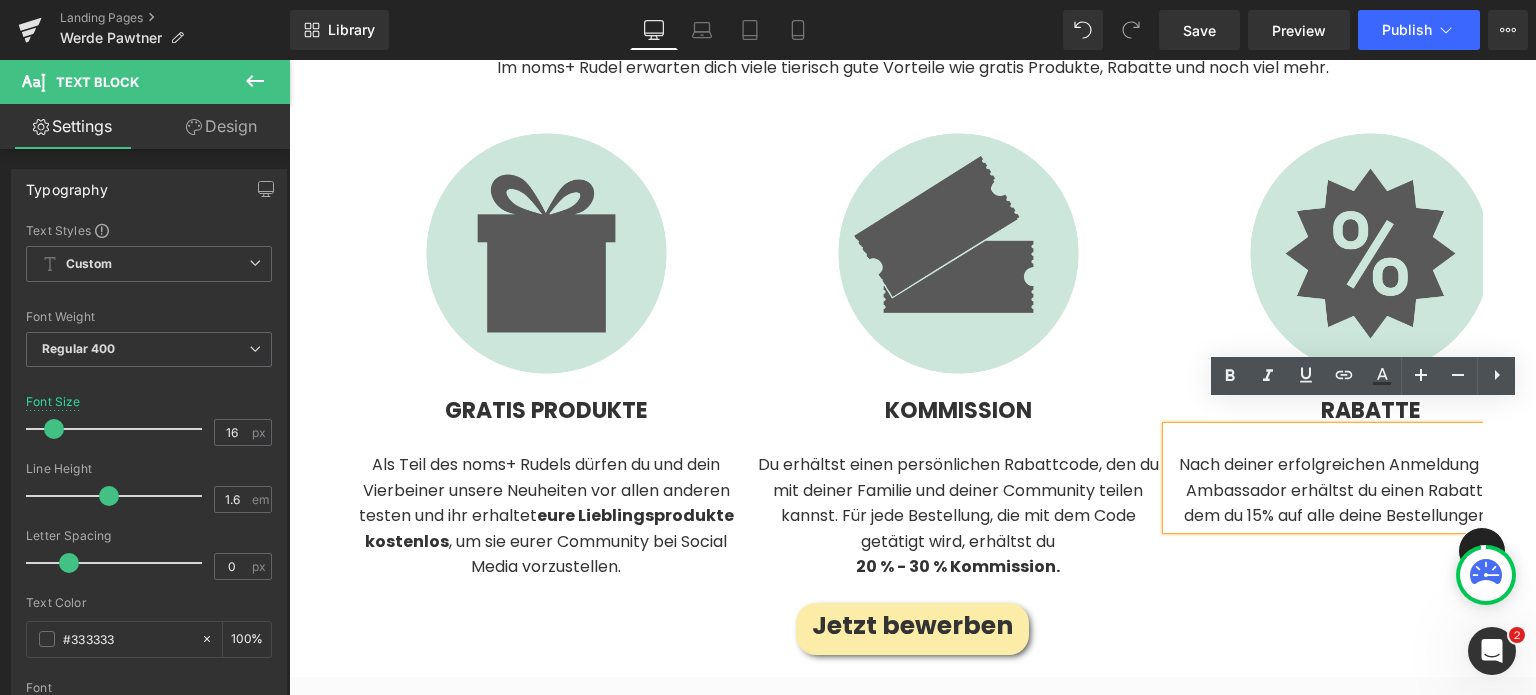 click on "Deine Benefits als Influencer & Creator im Überblick: Heading         Im noms+ Rudel erwarten dich viele tierisch gute Vorteile wie gratis Produkte, Rabatte und noch viel mehr. Text Block
Image
GRATIS PRODUKTE
Heading         Als Teil des noms+ Rudels dürfen du und dein Vierbeiner unsere Neuheiten vor allen anderen testen und ihr erhaltet  eure Lieblingsprodukte kostenlos , um sie eurer Community bei Social Media vorzustellen. Text Block
Image         KOMMISSION Heading         Text Block" at bounding box center (913, 298) 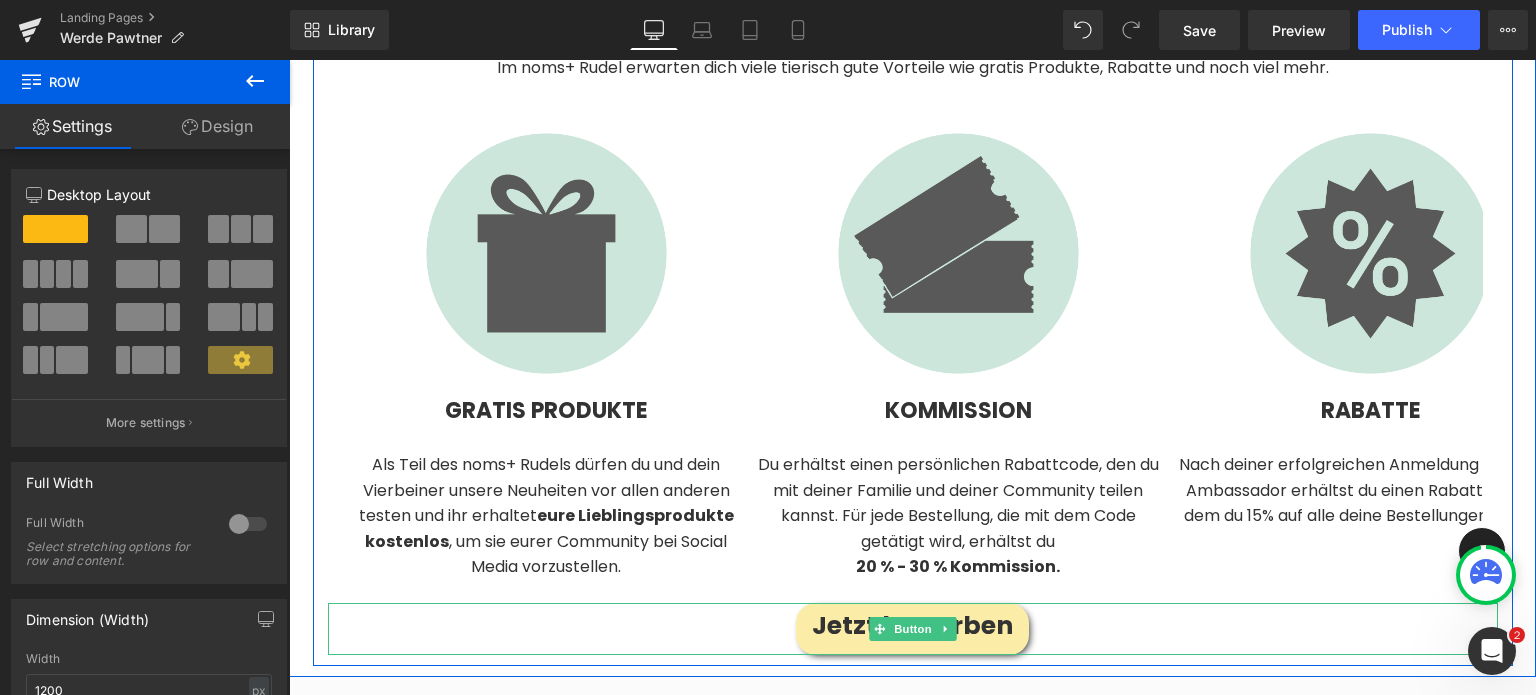 scroll, scrollTop: 3692, scrollLeft: 0, axis: vertical 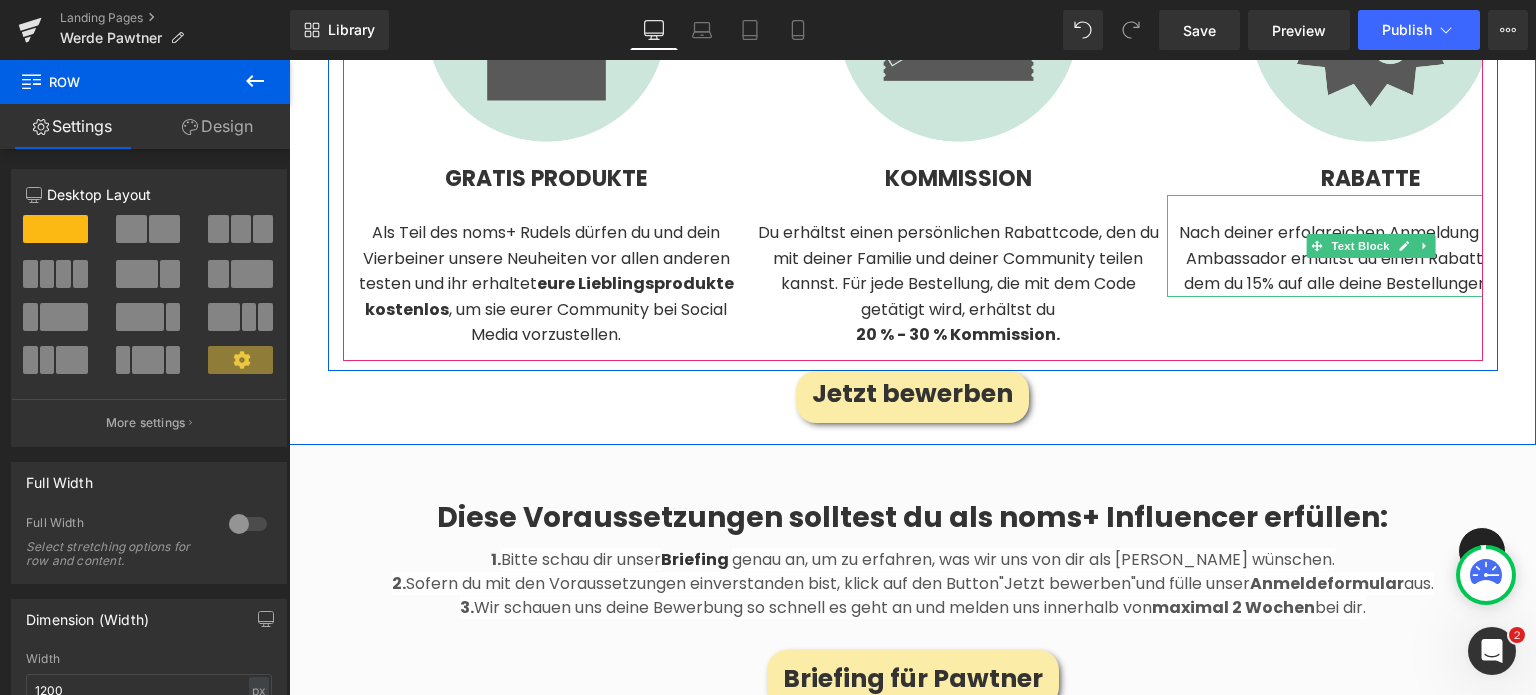 click on "Nach deiner erfolgreichen Anmeldung als noms+ Ambassador erhältst du einen Rabattcode, mit dem du 15% auf alle deine Bestellungen erhältst." at bounding box center [1370, 258] 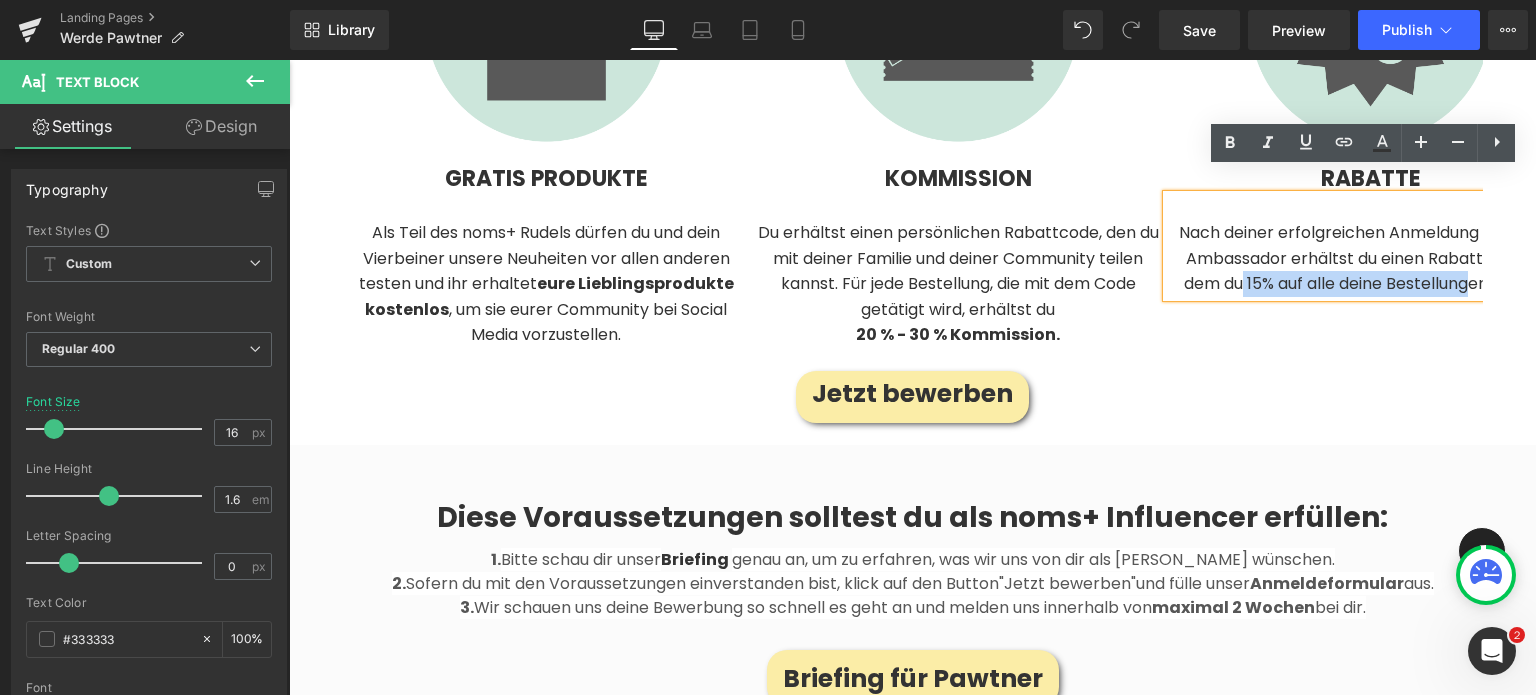 drag, startPoint x: 1234, startPoint y: 256, endPoint x: 1465, endPoint y: 251, distance: 231.05411 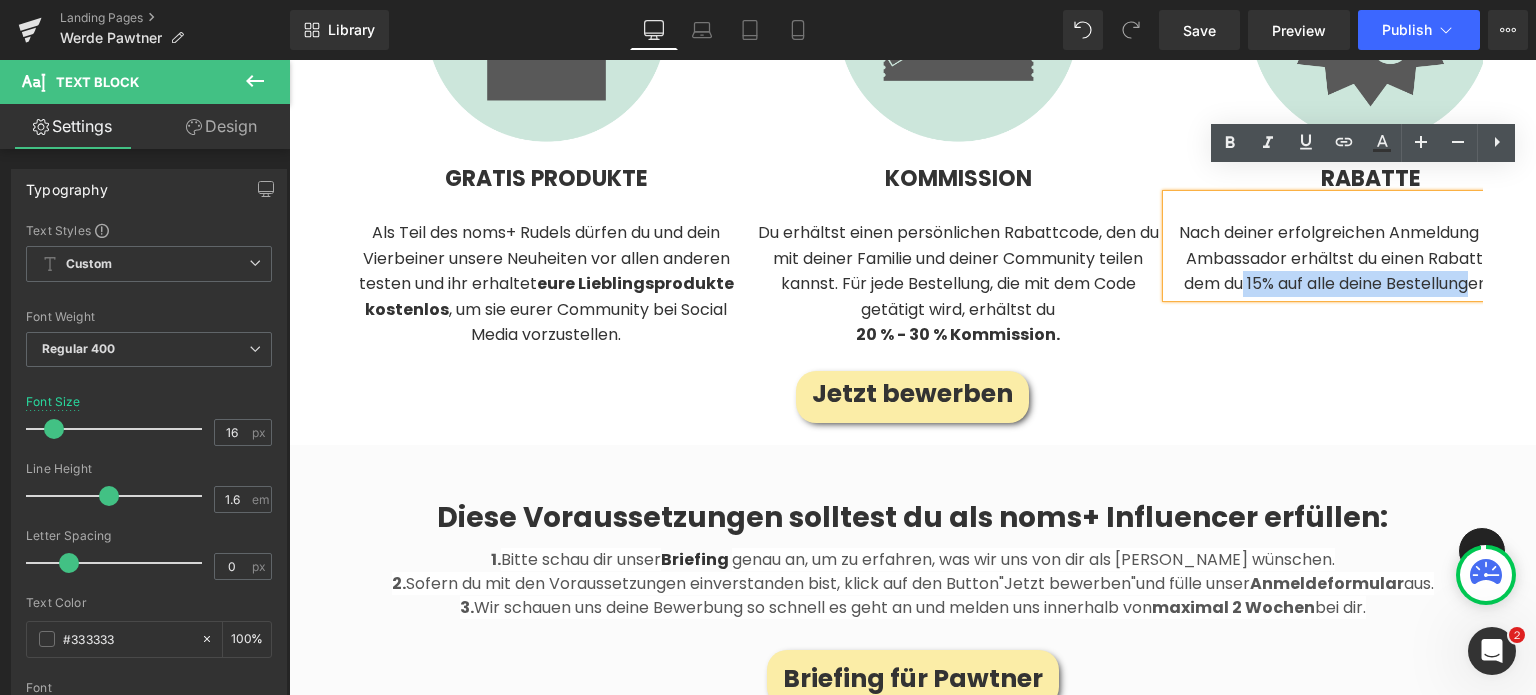 click on "Nach deiner erfolgreichen Anmeldung als noms+ Ambassador erhältst du einen Rabattcode, mit dem du 15% auf alle deine Bestellungen erhältst." at bounding box center [1370, 258] 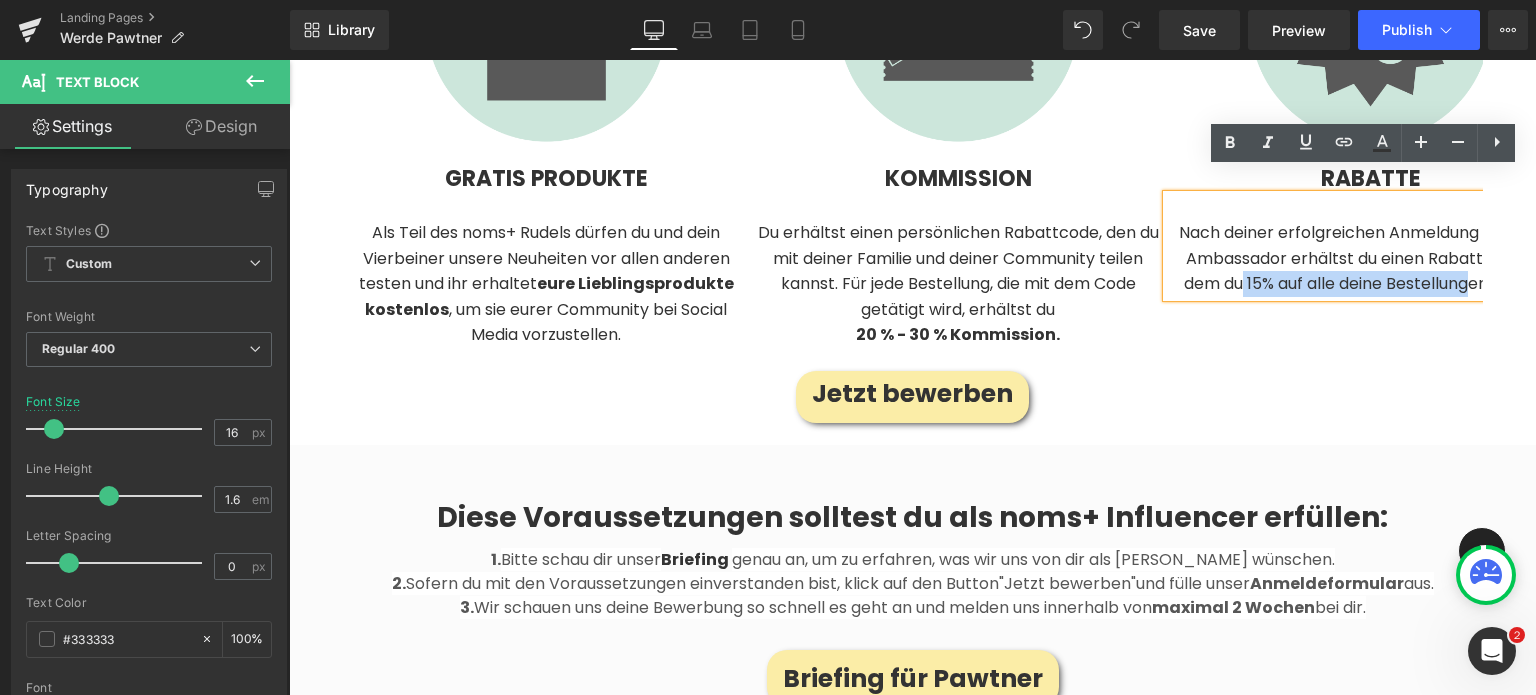 click on "Nach deiner erfolgreichen Anmeldung als noms+ Ambassador erhältst du einen Rabattcode, mit dem du 15% auf alle deine Bestellungen erhältst." at bounding box center [1370, 258] 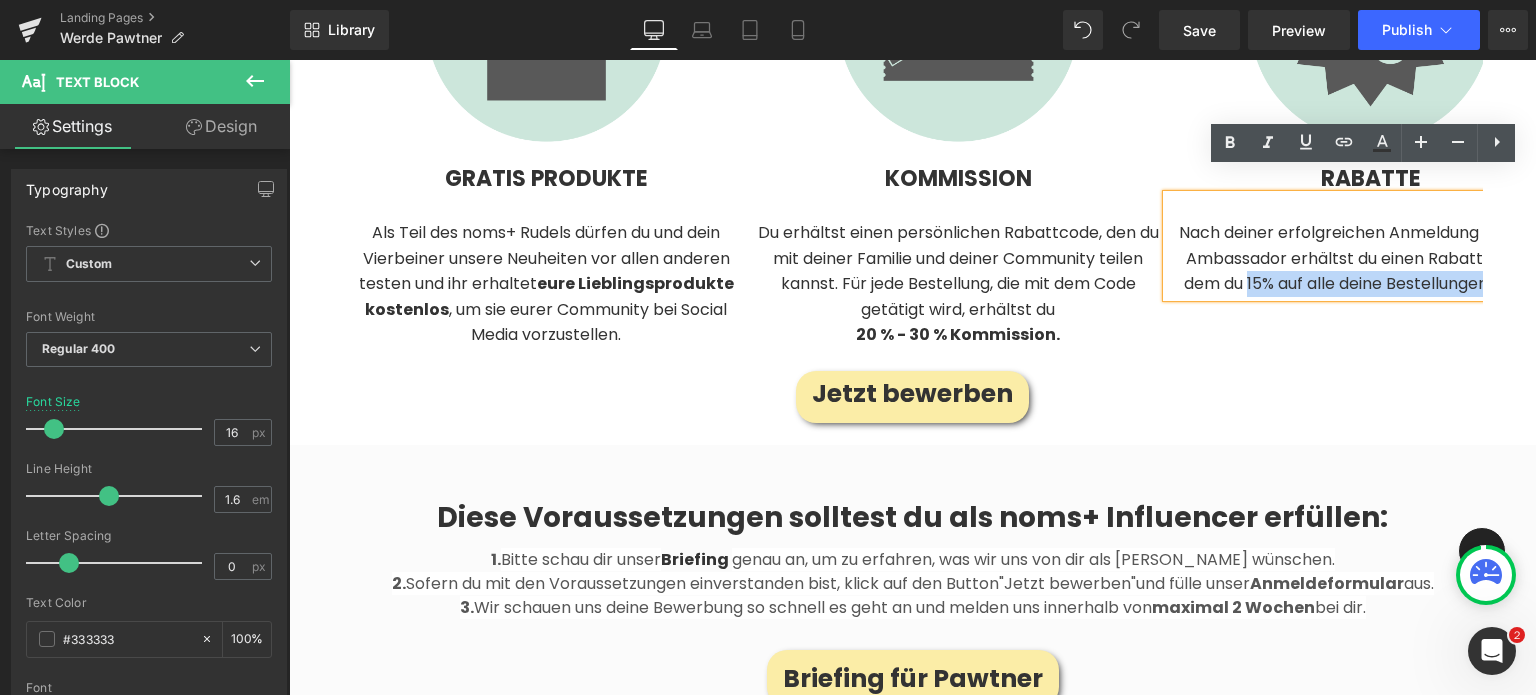 drag, startPoint x: 1238, startPoint y: 256, endPoint x: 1508, endPoint y: 260, distance: 270.02963 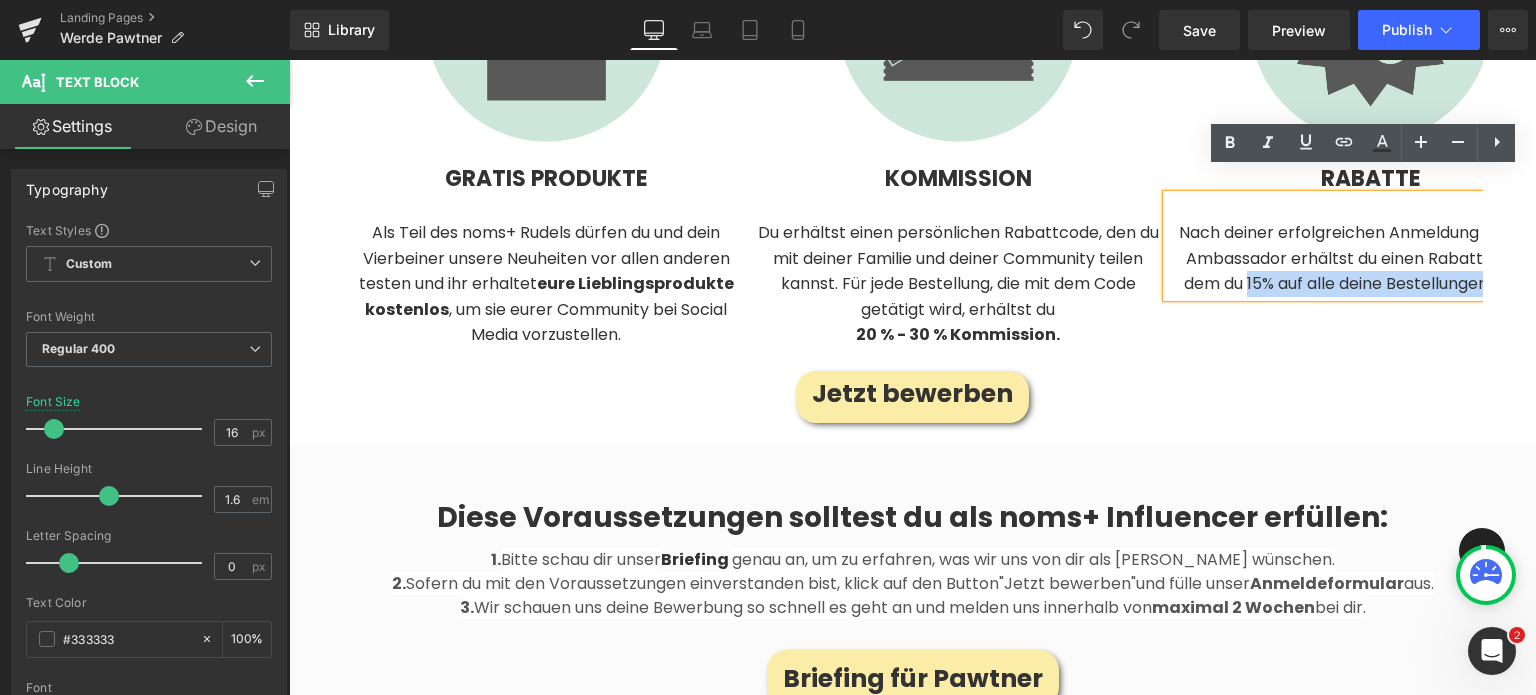 click on "Image         Tierische noms+ Pawtner gesucht! Heading         Du liebst unsere Produkte oder willst sie endlich mal ausprobieren? Dann ist unser Pawtner-Programm genau das Richtige für dich! Werde Teil unseres noms+ [PERSON_NAME] und hilf uns dabei, die Welt ein Stück grüner und tierfreundlicher zu machen. Text Block         Jetzt als Pawtner bewerben Button         Du hast schon einen  Pawtner Account?  Dann logge dich hier ein: Text Block         Zum Pawtner Konto einloggen Button         Drei Wege, Teil des Rudels zu werden: Heading         Egal, ob du unsere Produkte online mit deiner Community teilst oder uns offline im direkten Kundenkontakt weiterempfiehlst, bei uns findest du den passenden Weg, um dabei zu sein. Text Block         Row         Image         Für Tierexpert*innen & Pawtner Heading
Image
Ideal für  & Co." at bounding box center (912, -1169) 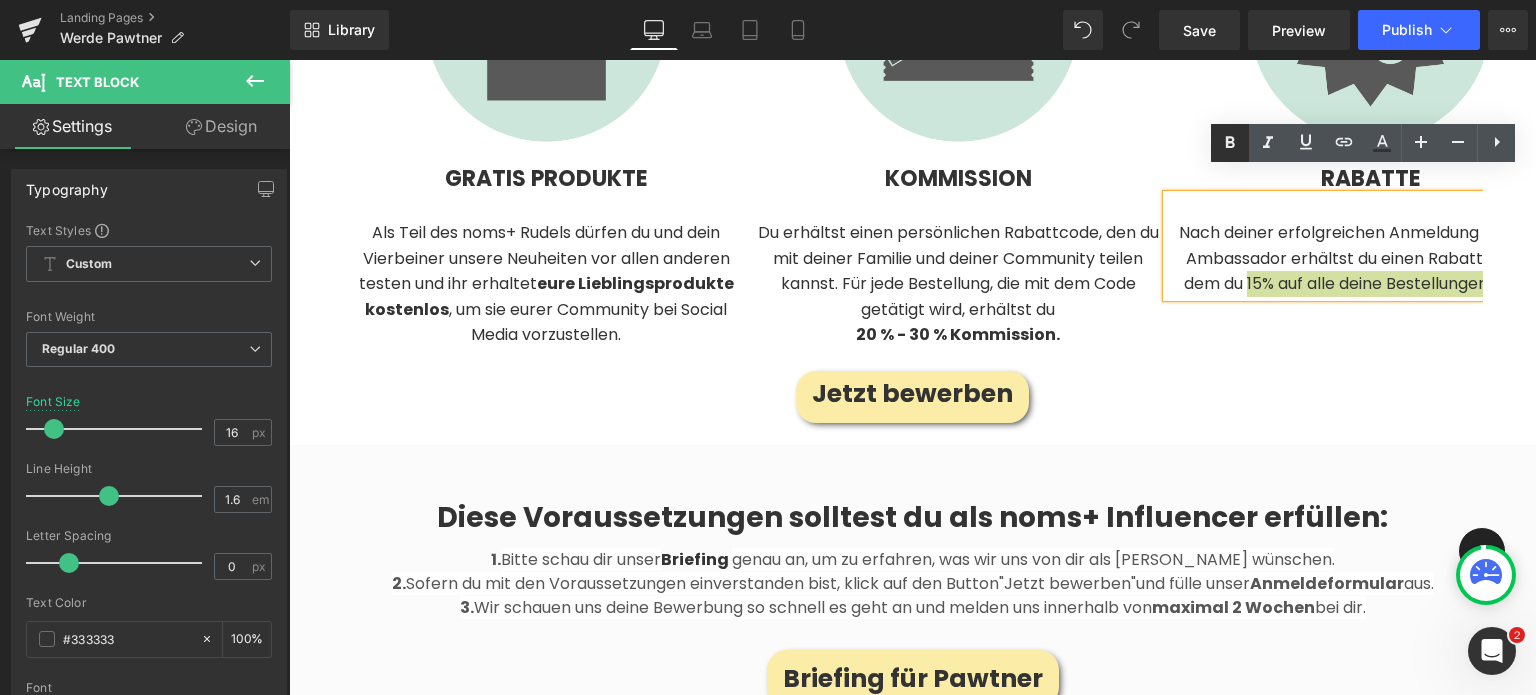 click 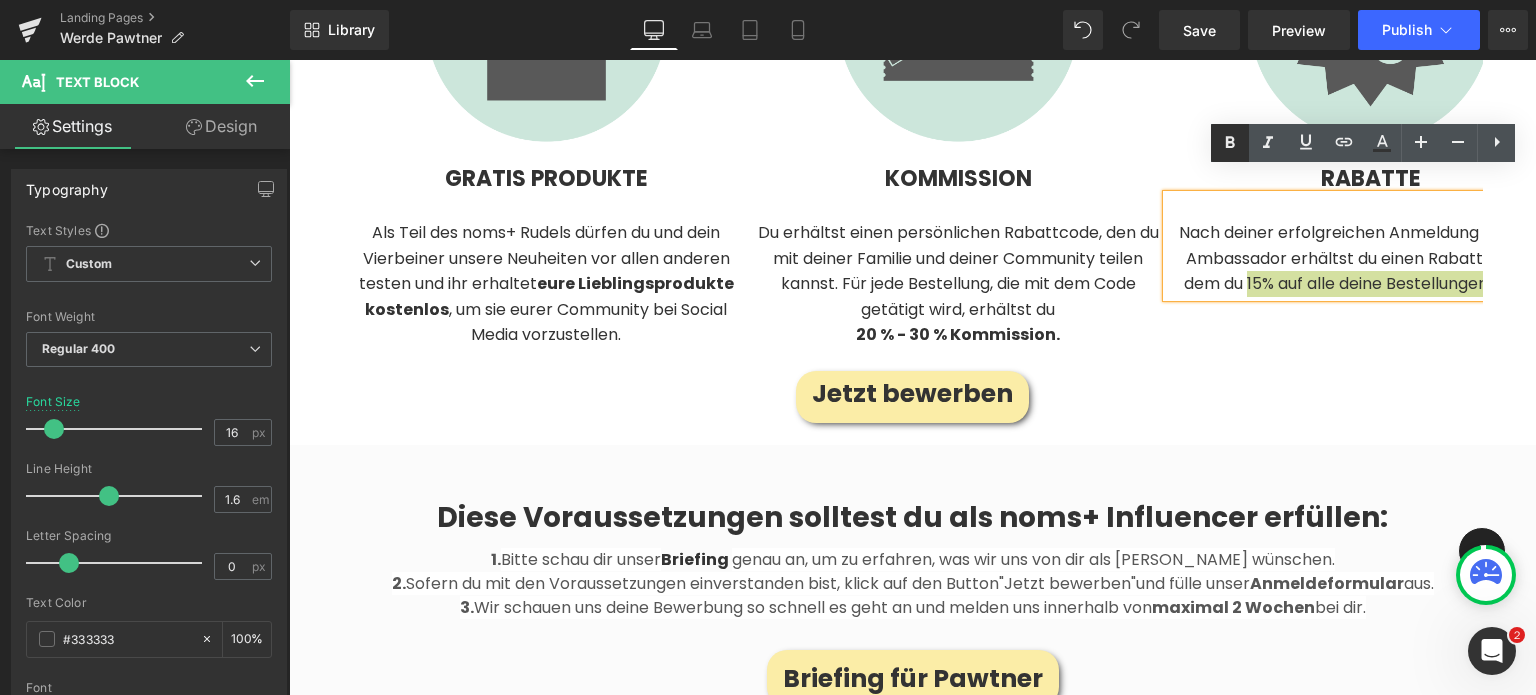 type 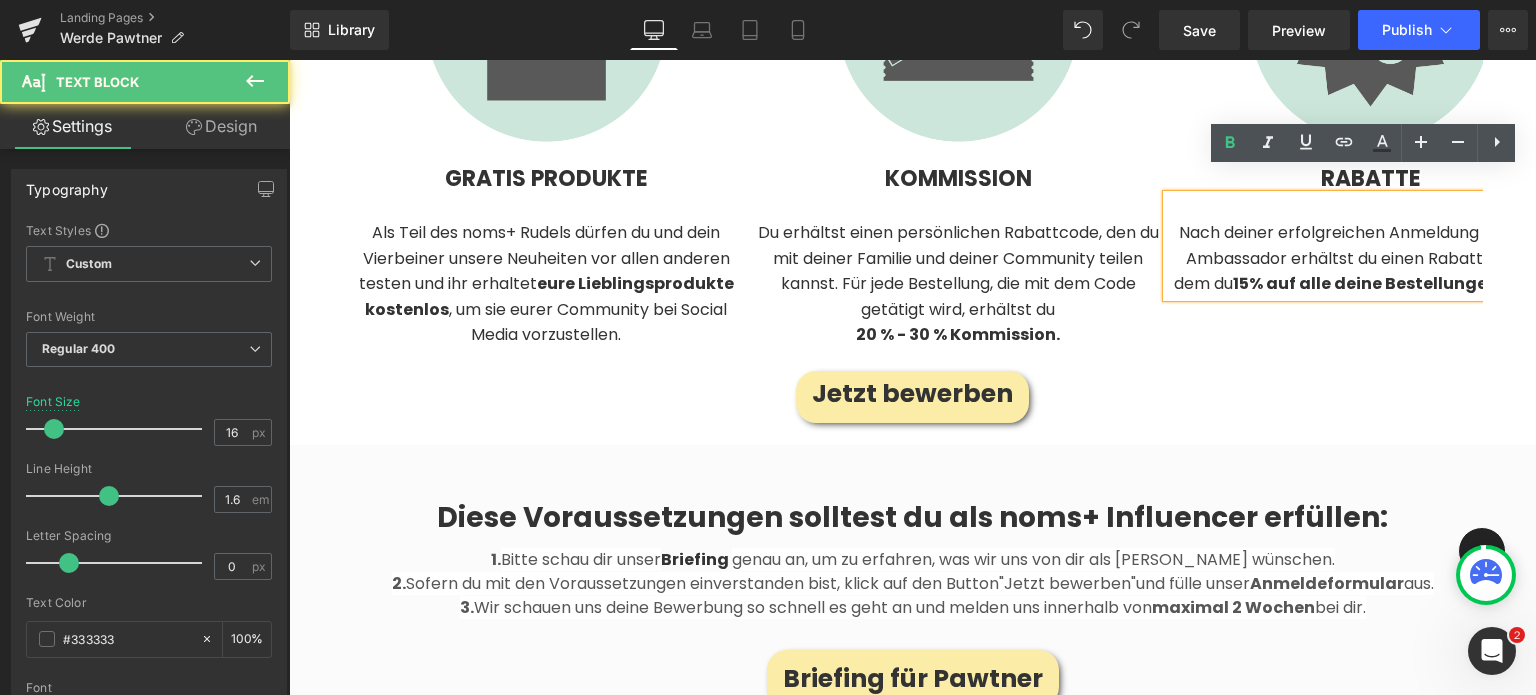 click on "Nach deiner erfolgreichen Anmeldung als noms+ Ambassador erhältst du einen Rabattcode, mit dem du  15% auf alle deine Bestellungen er hältst." at bounding box center [1370, 258] 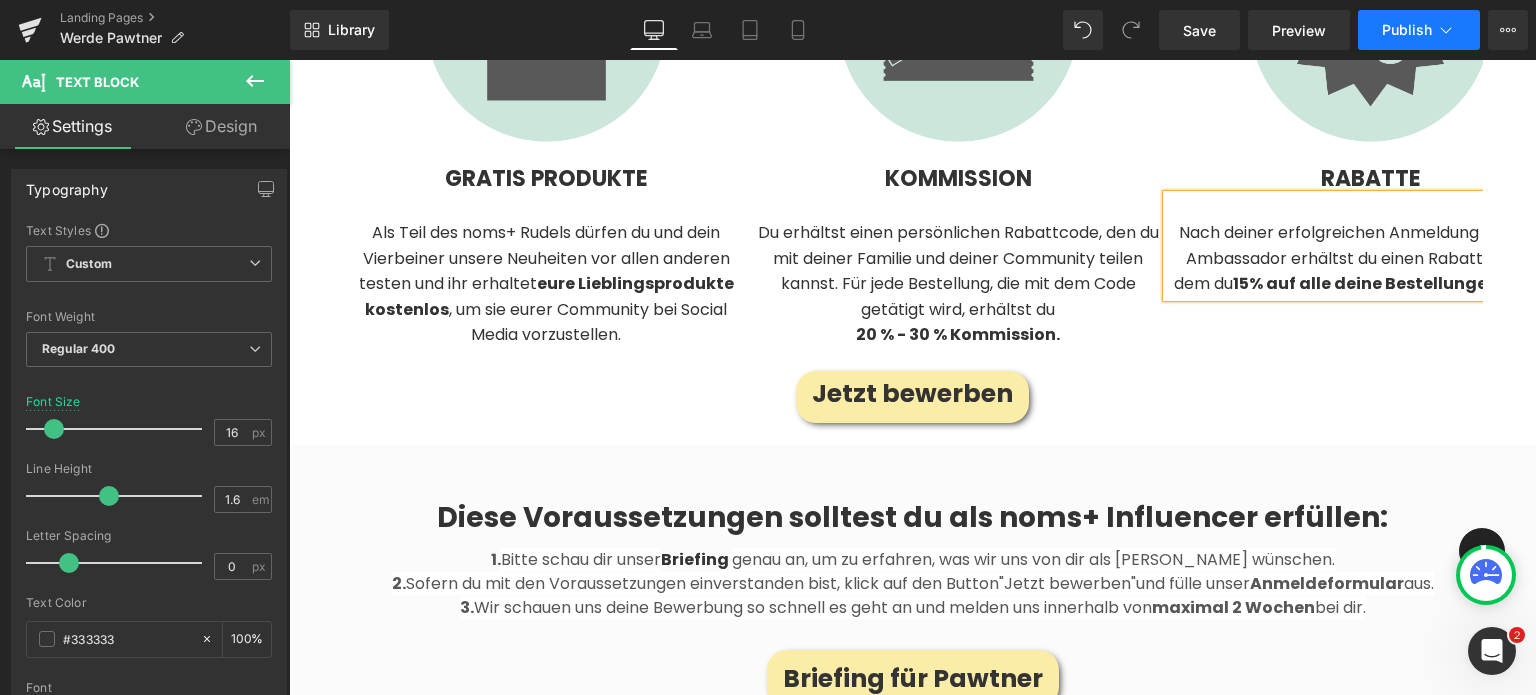 click on "Publish" at bounding box center [1419, 30] 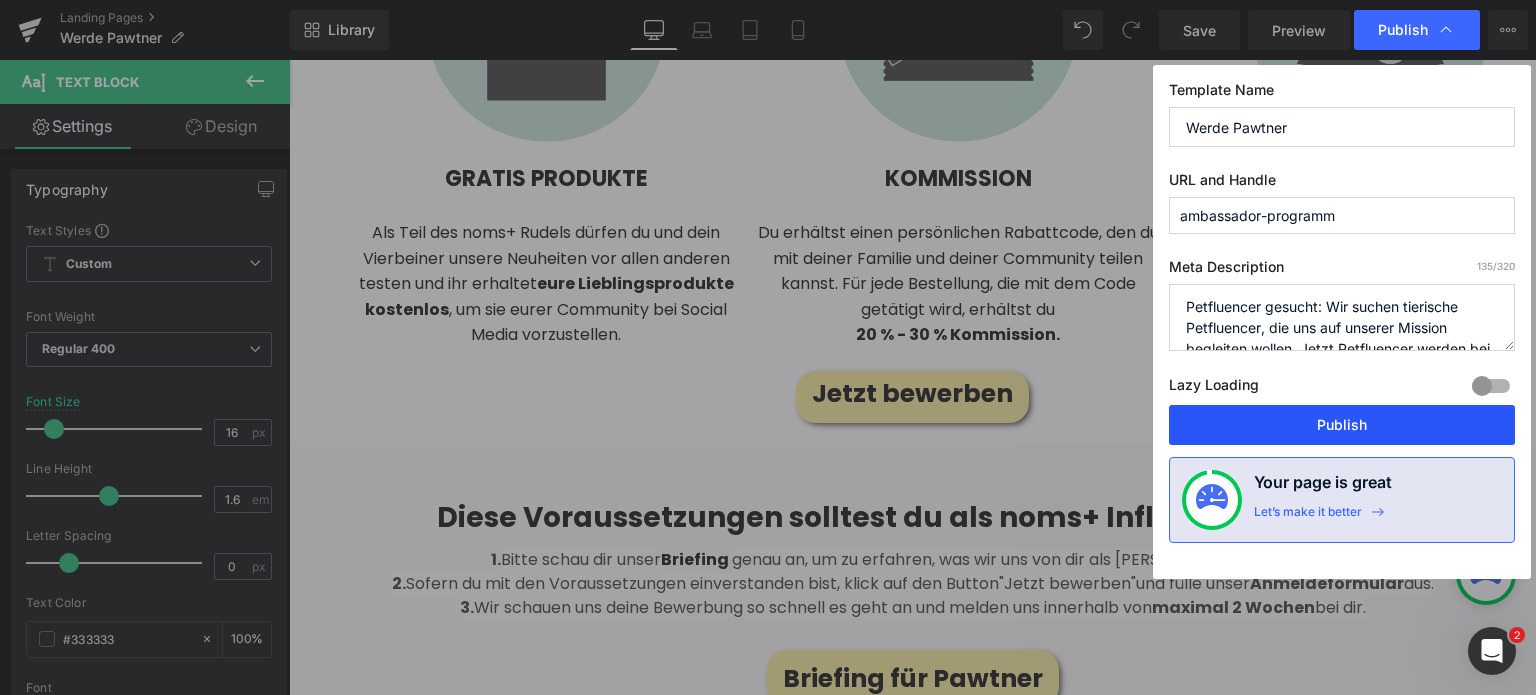 click on "Publish" at bounding box center (1342, 425) 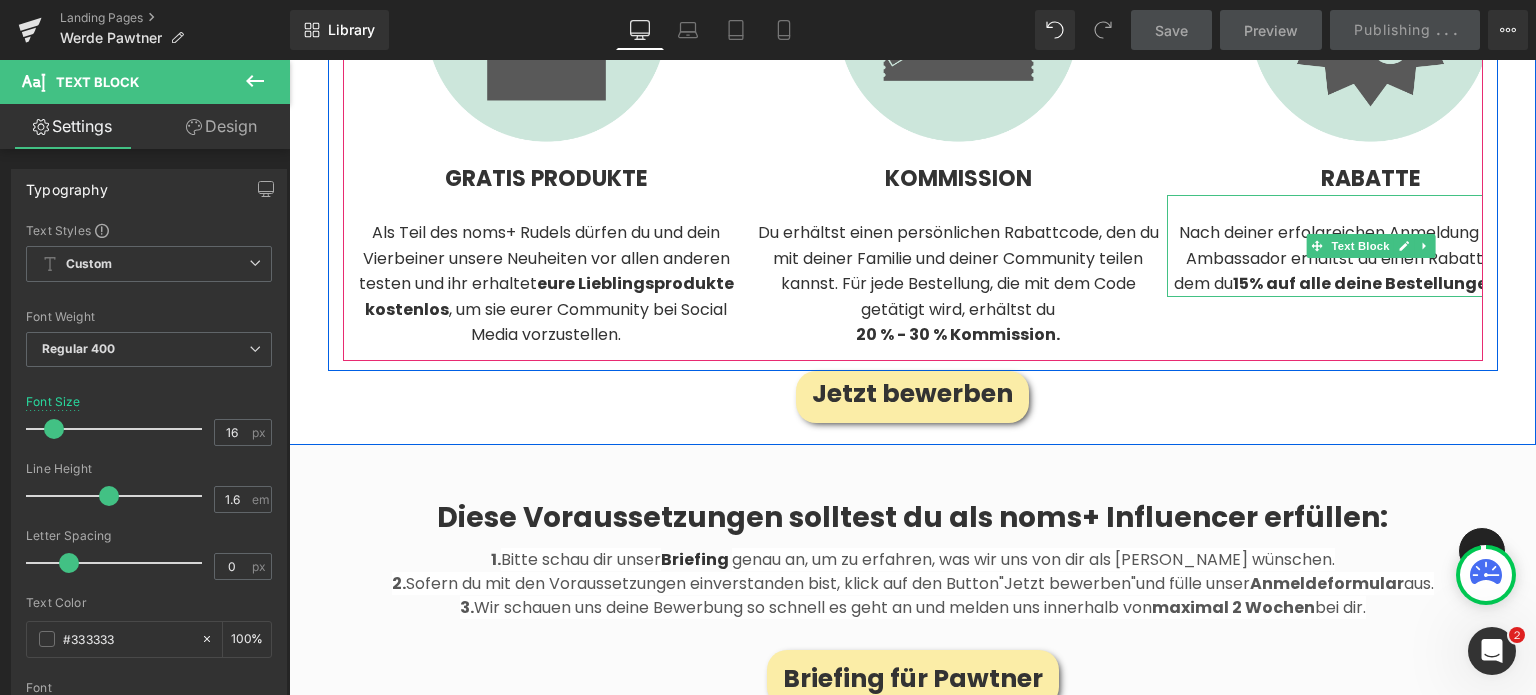 click on "15% auf alle deine Bestellungen er" at bounding box center [1375, 283] 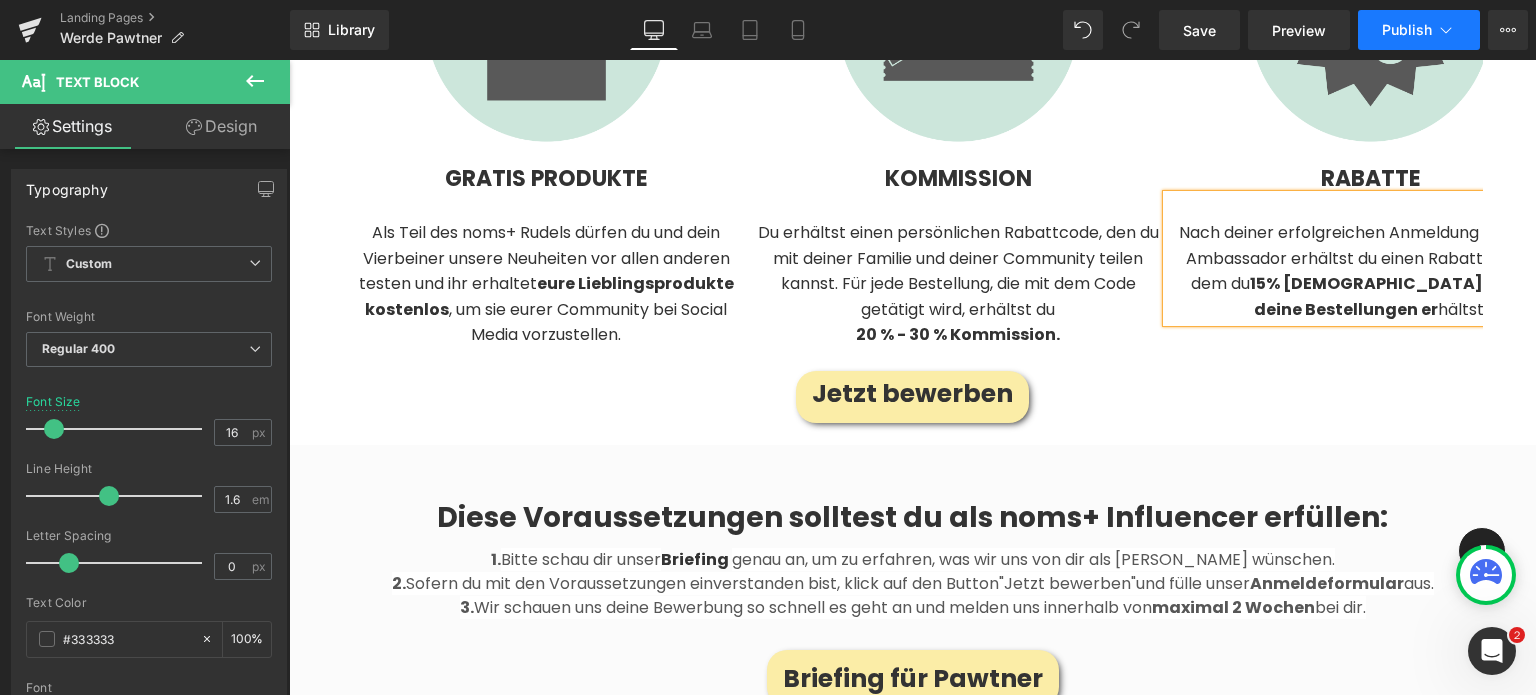click on "Publish" at bounding box center (1419, 30) 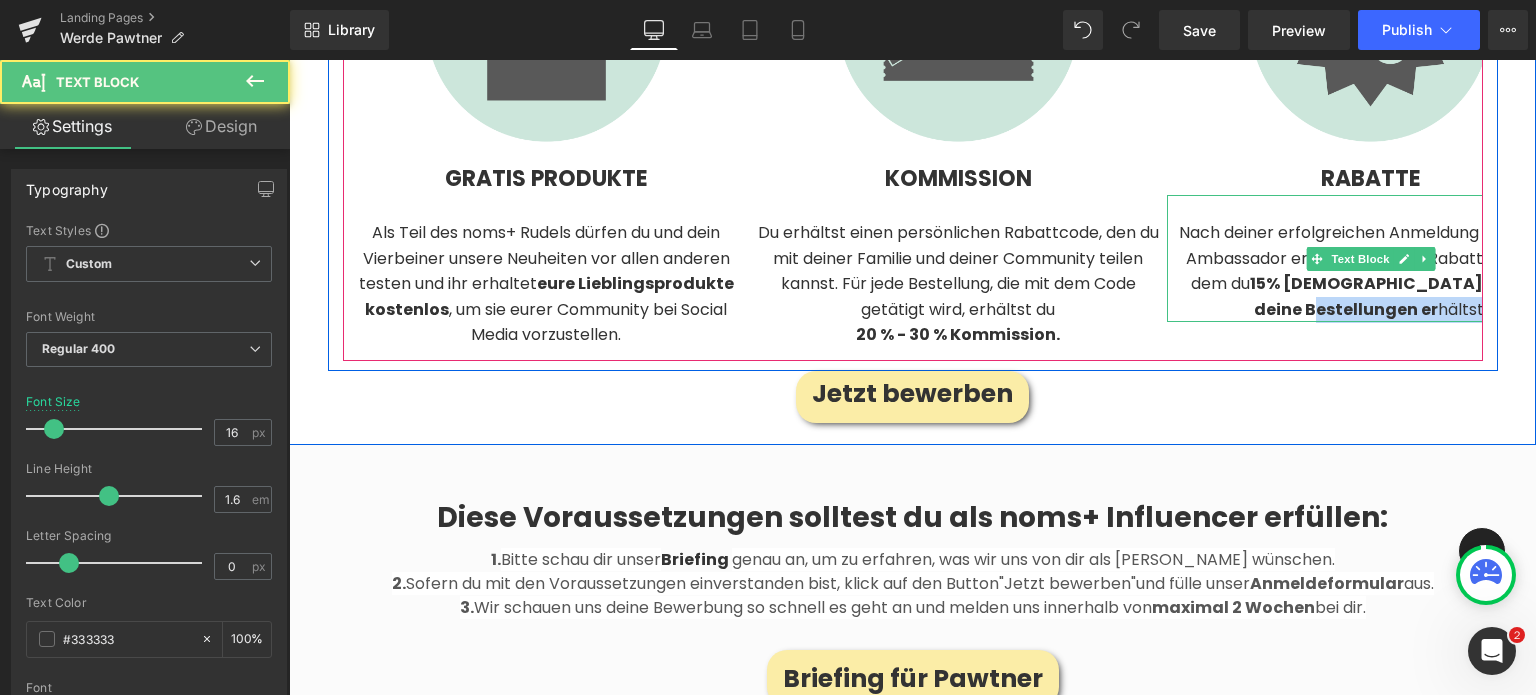 drag, startPoint x: 1321, startPoint y: 279, endPoint x: 1429, endPoint y: 276, distance: 108.04166 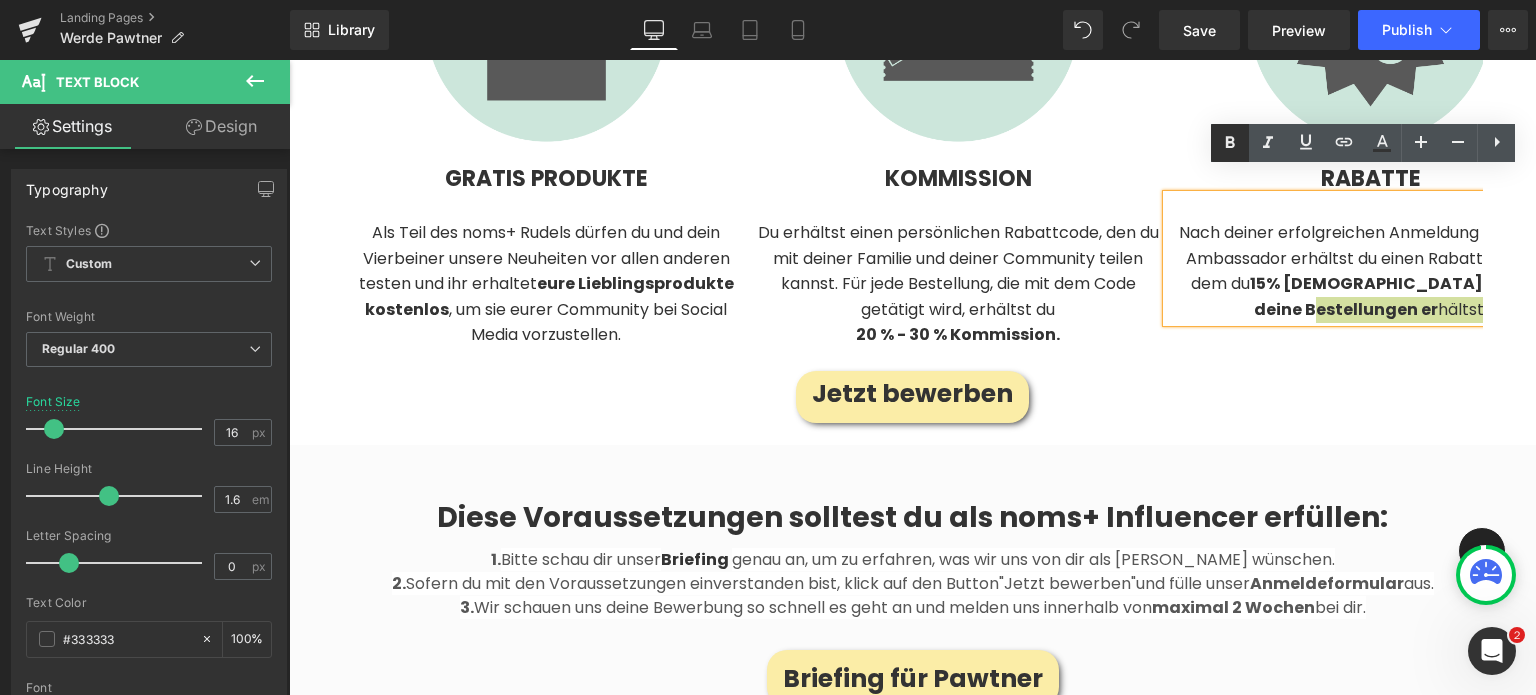 click 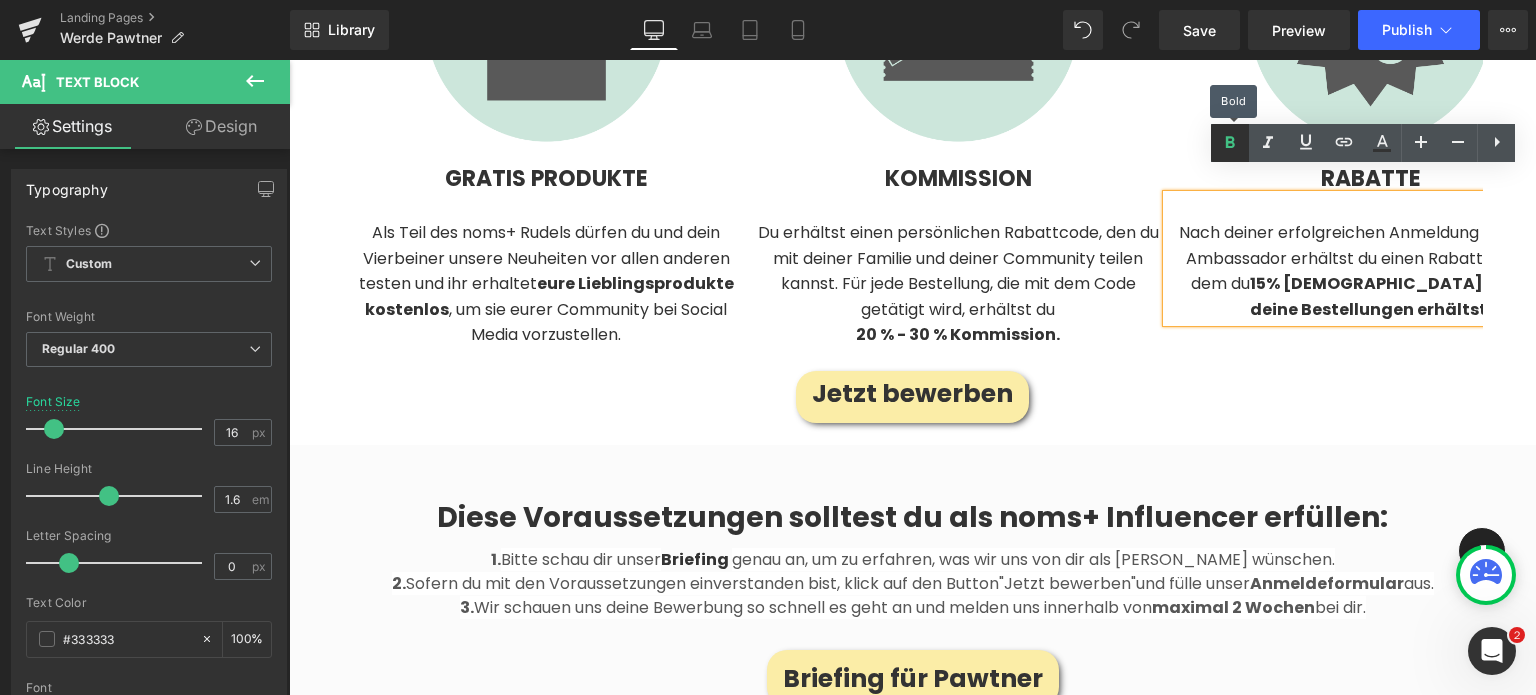 click 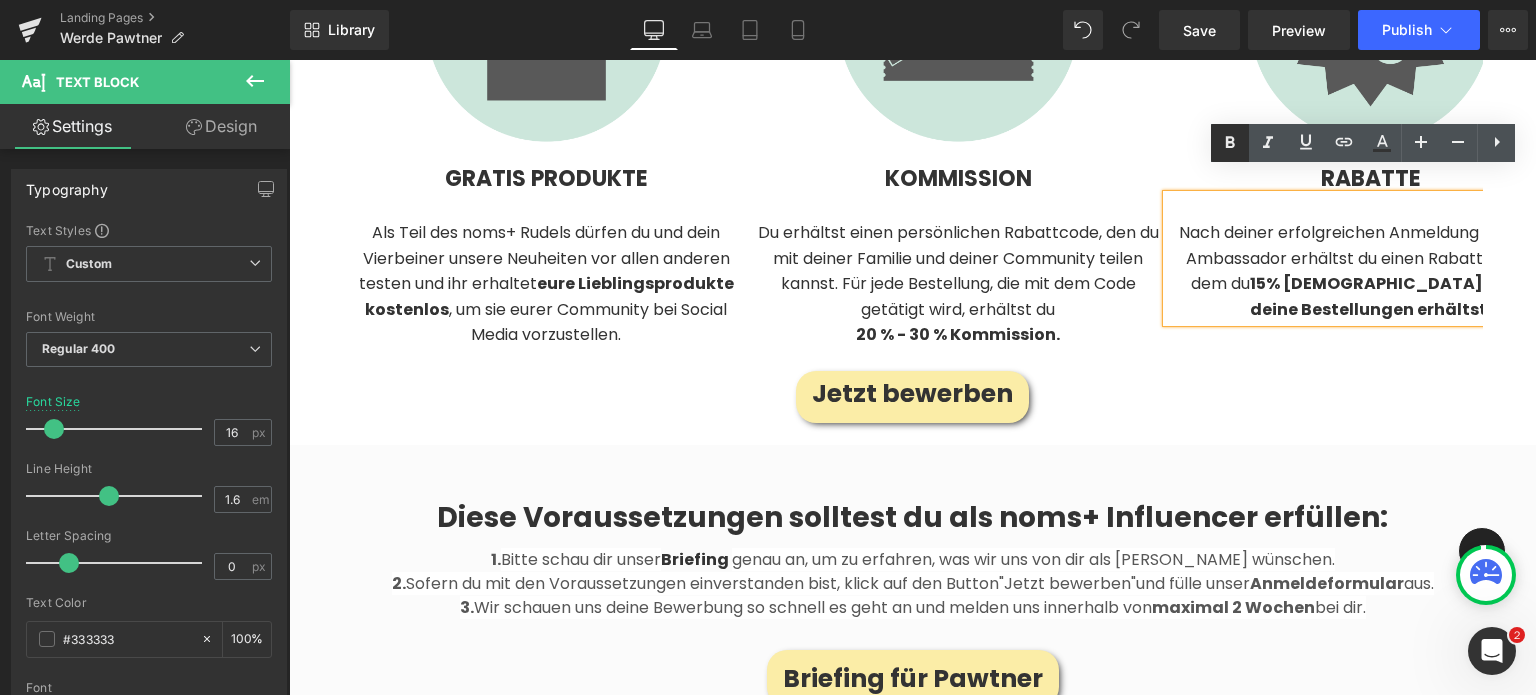 click 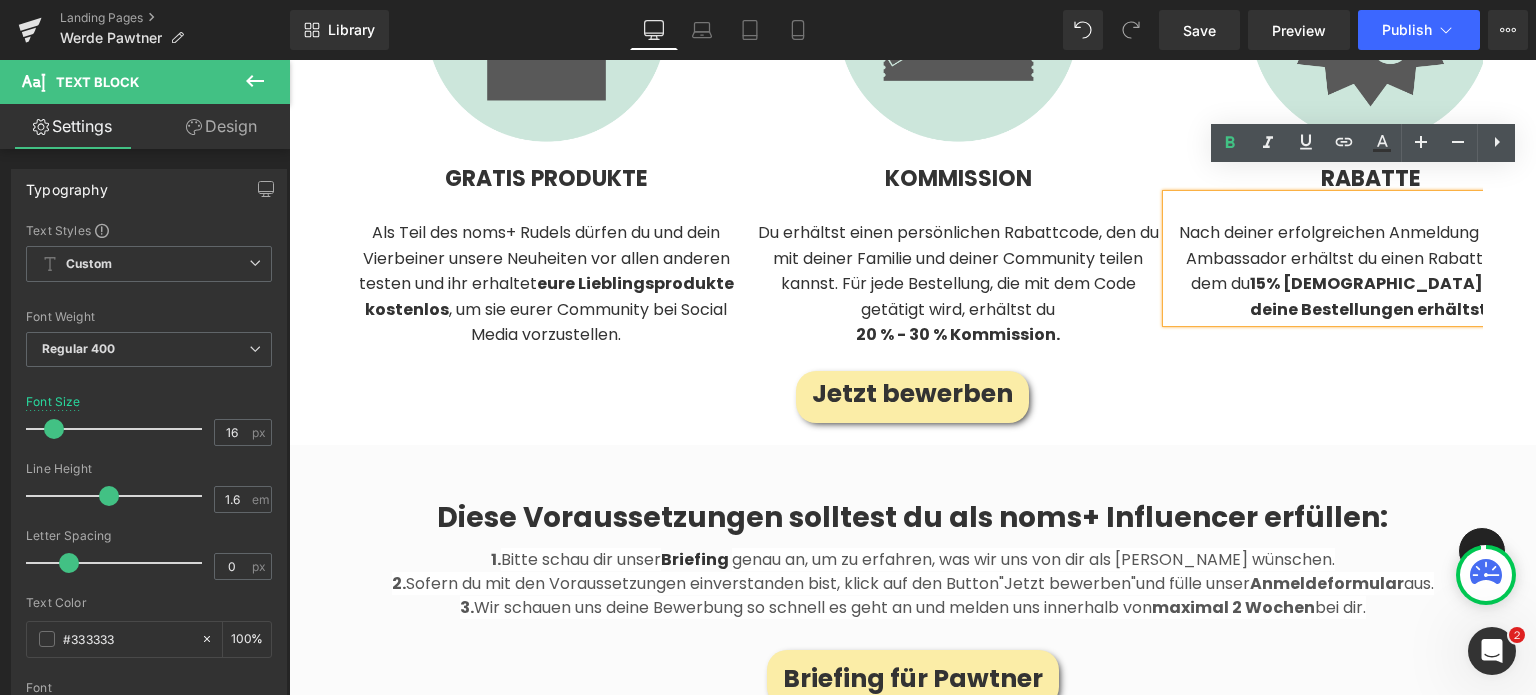 click on "15% [DEMOGRAPHIC_DATA] auf alle deine Bestellungen er" at bounding box center [1400, 296] 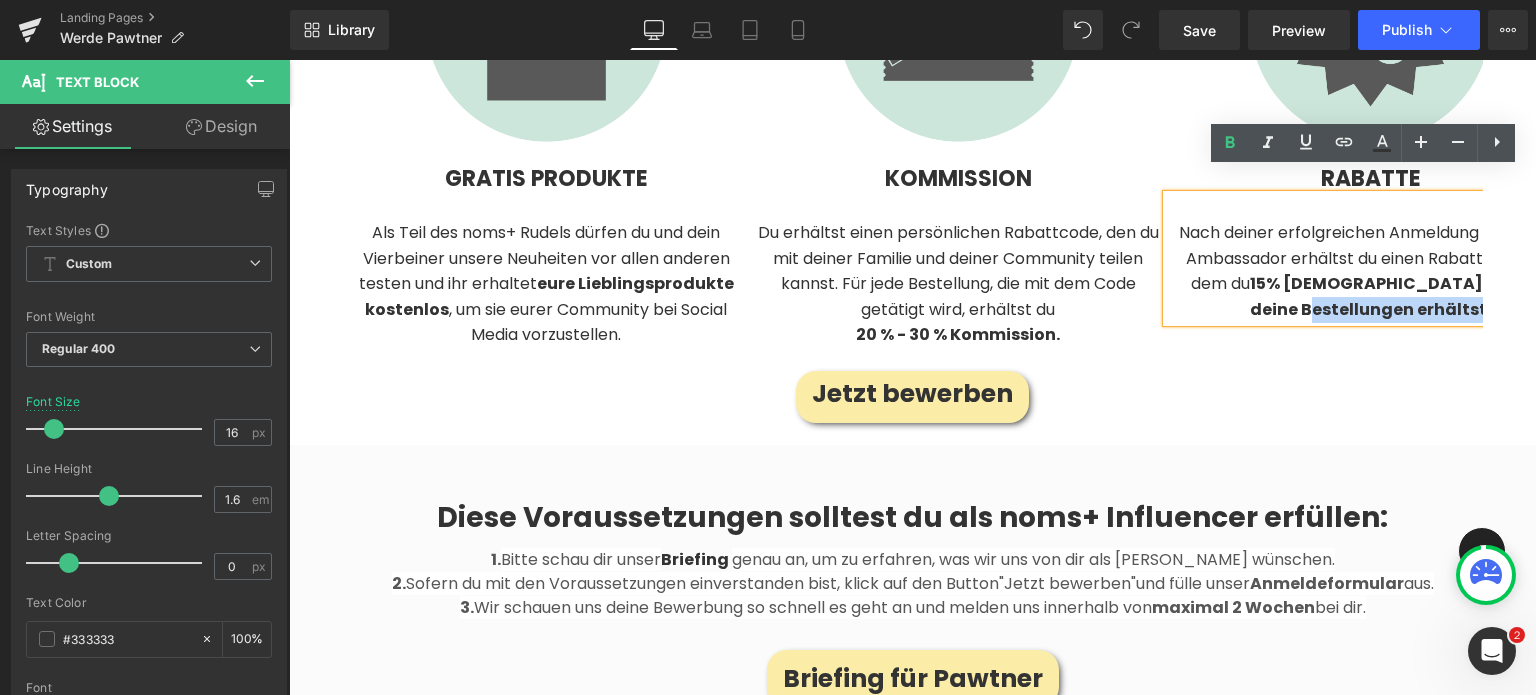 click on "15% [DEMOGRAPHIC_DATA] auf alle deine Bestellungen er" at bounding box center (1400, 296) 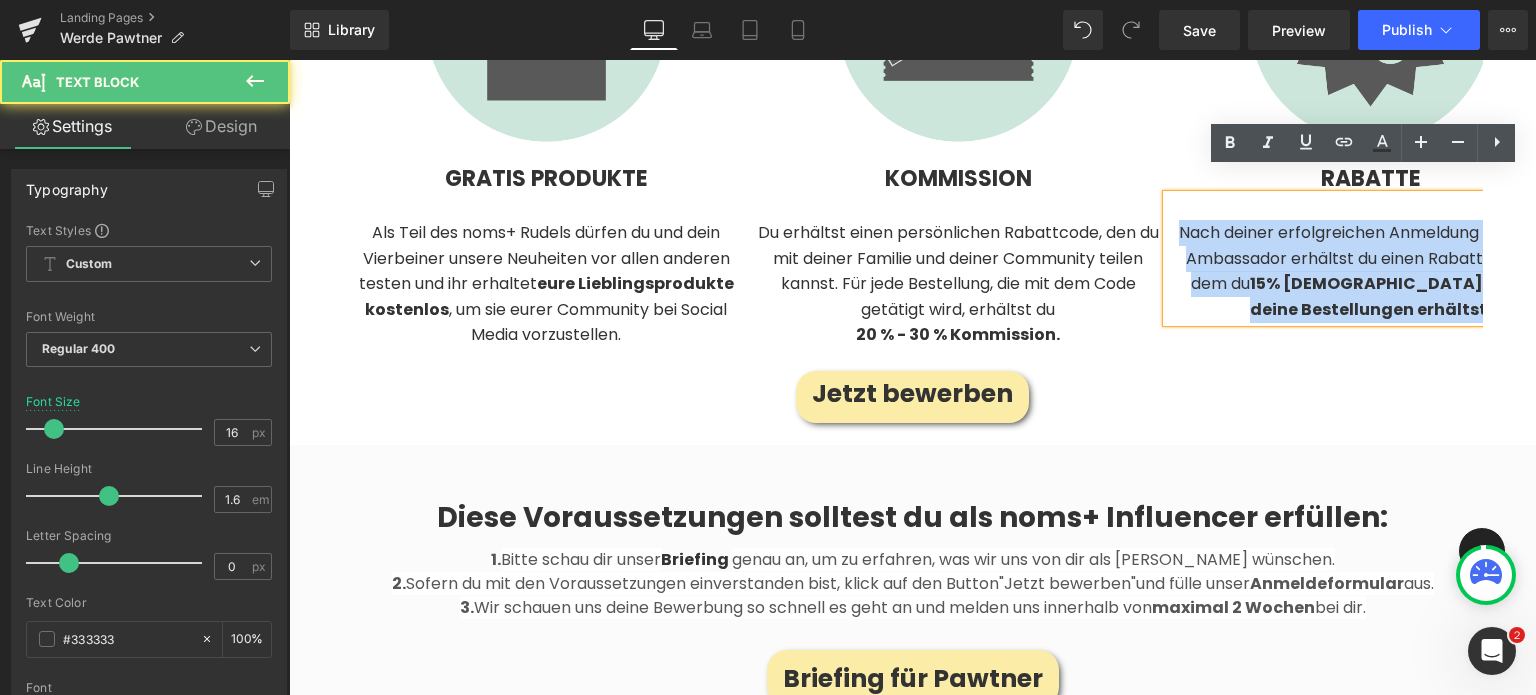 click on "15% [DEMOGRAPHIC_DATA] auf alle deine Bestellungen er" at bounding box center (1400, 296) 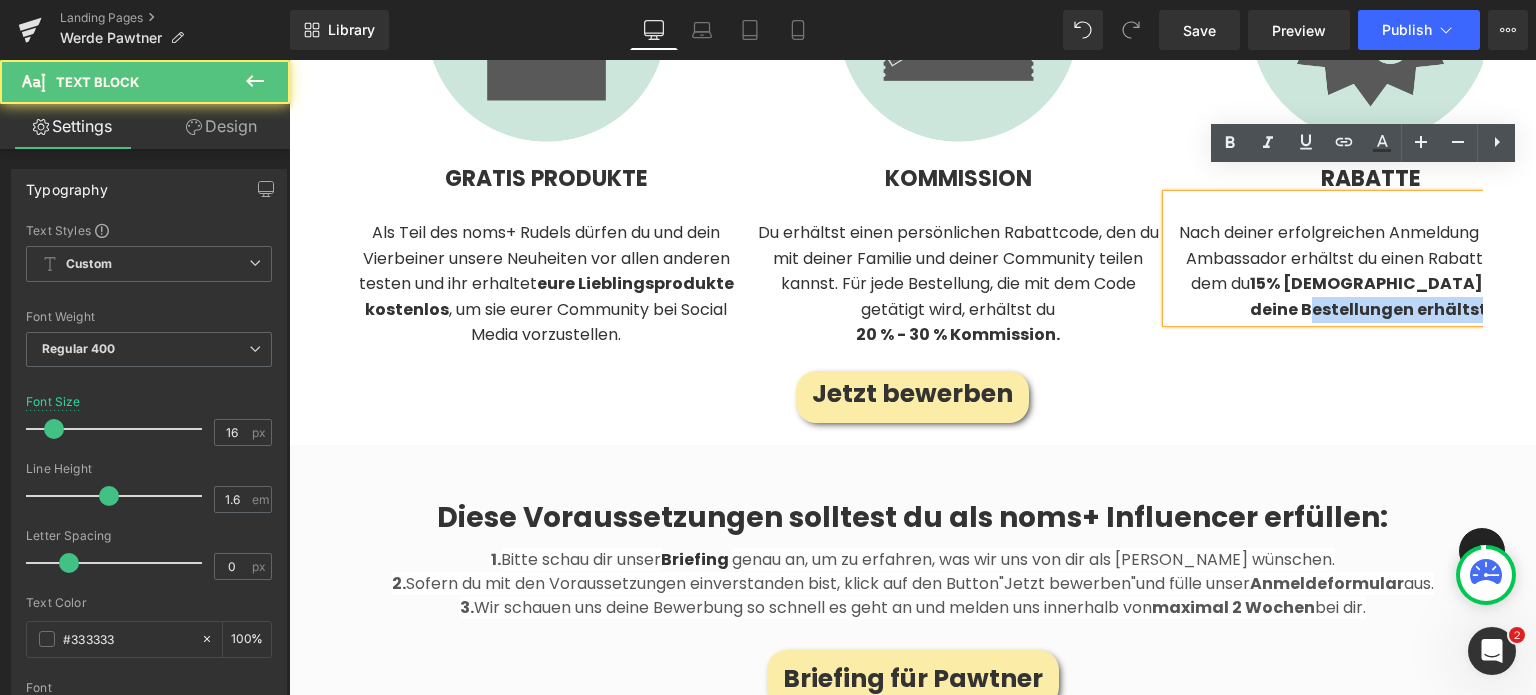 drag, startPoint x: 1439, startPoint y: 275, endPoint x: 1304, endPoint y: 274, distance: 135.00371 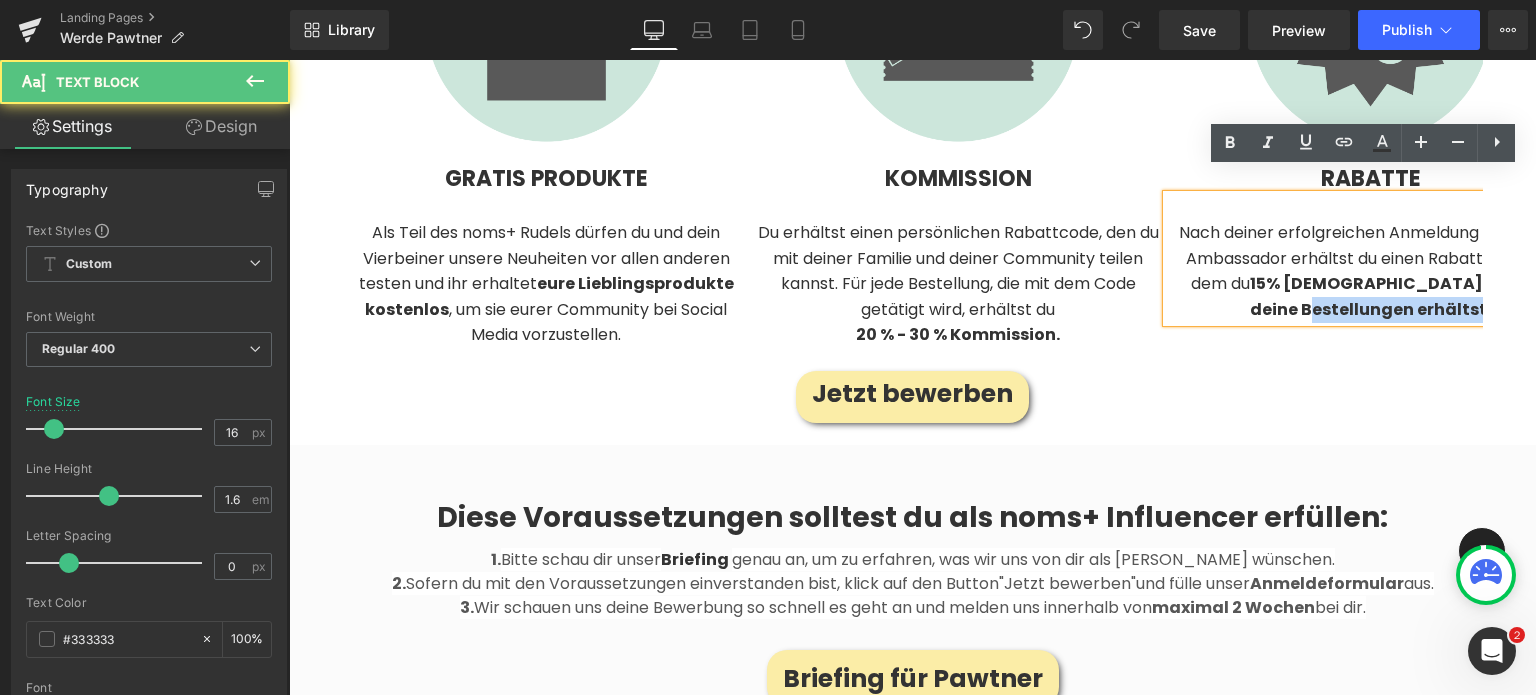 click on "Nach deiner erfolgreichen Anmeldung als noms+ Ambassador erhältst du einen Rabattcode, mit dem du  15% Rabatt auf alle deine Bestellungen er hältst." at bounding box center (1370, 271) 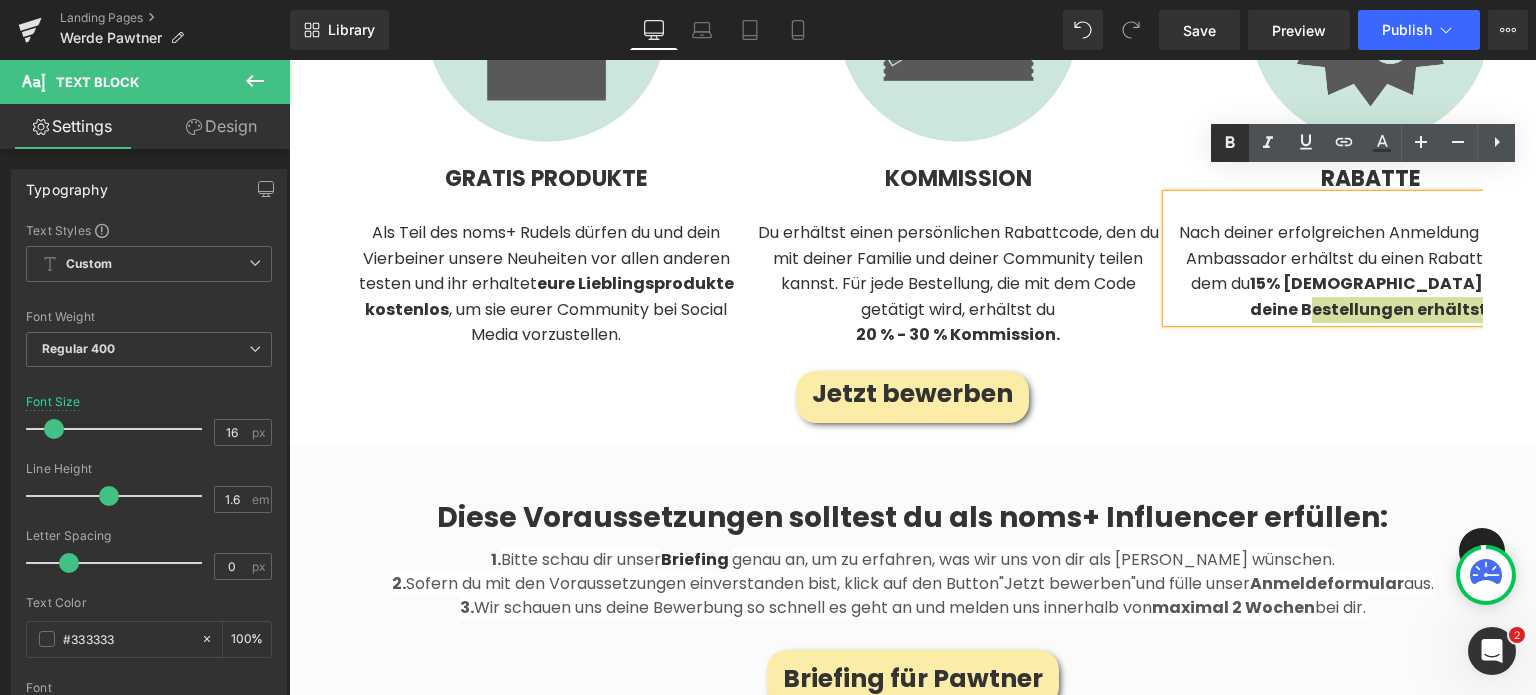click 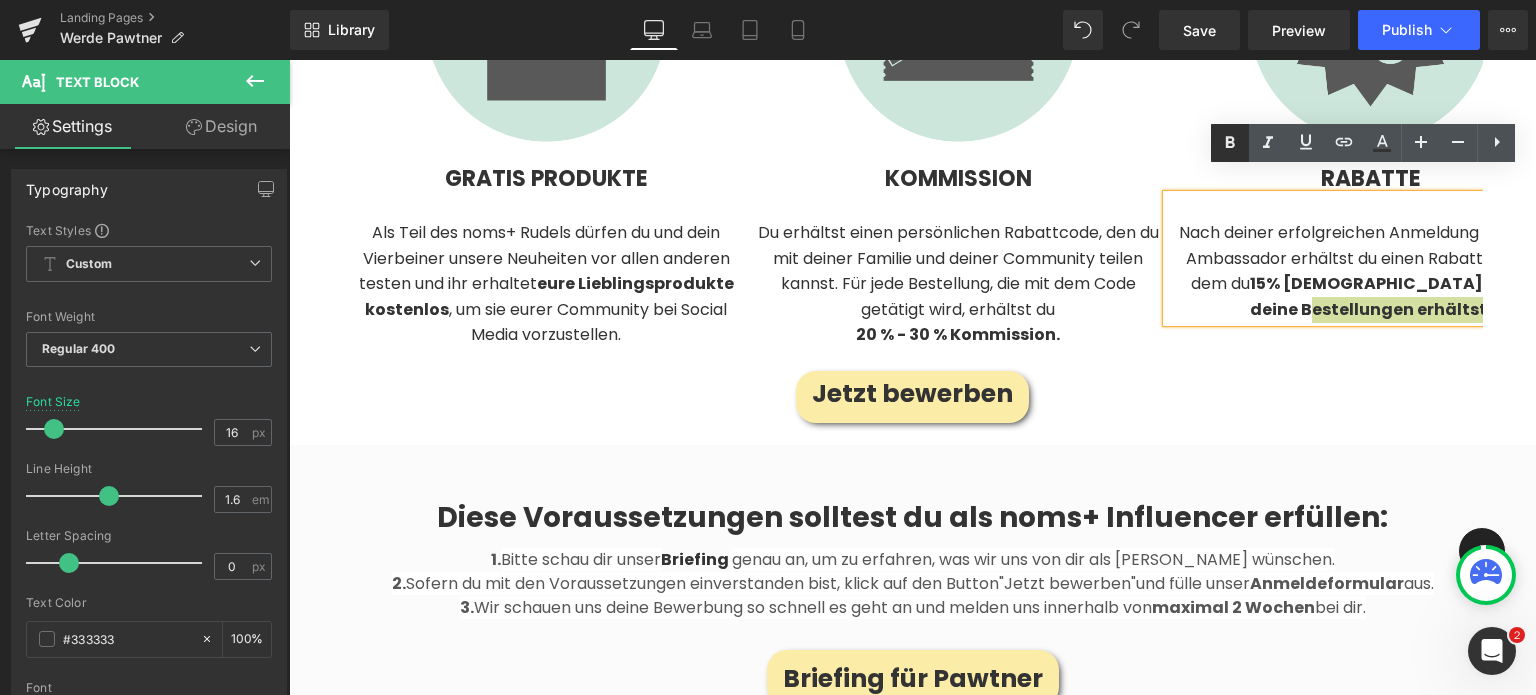type 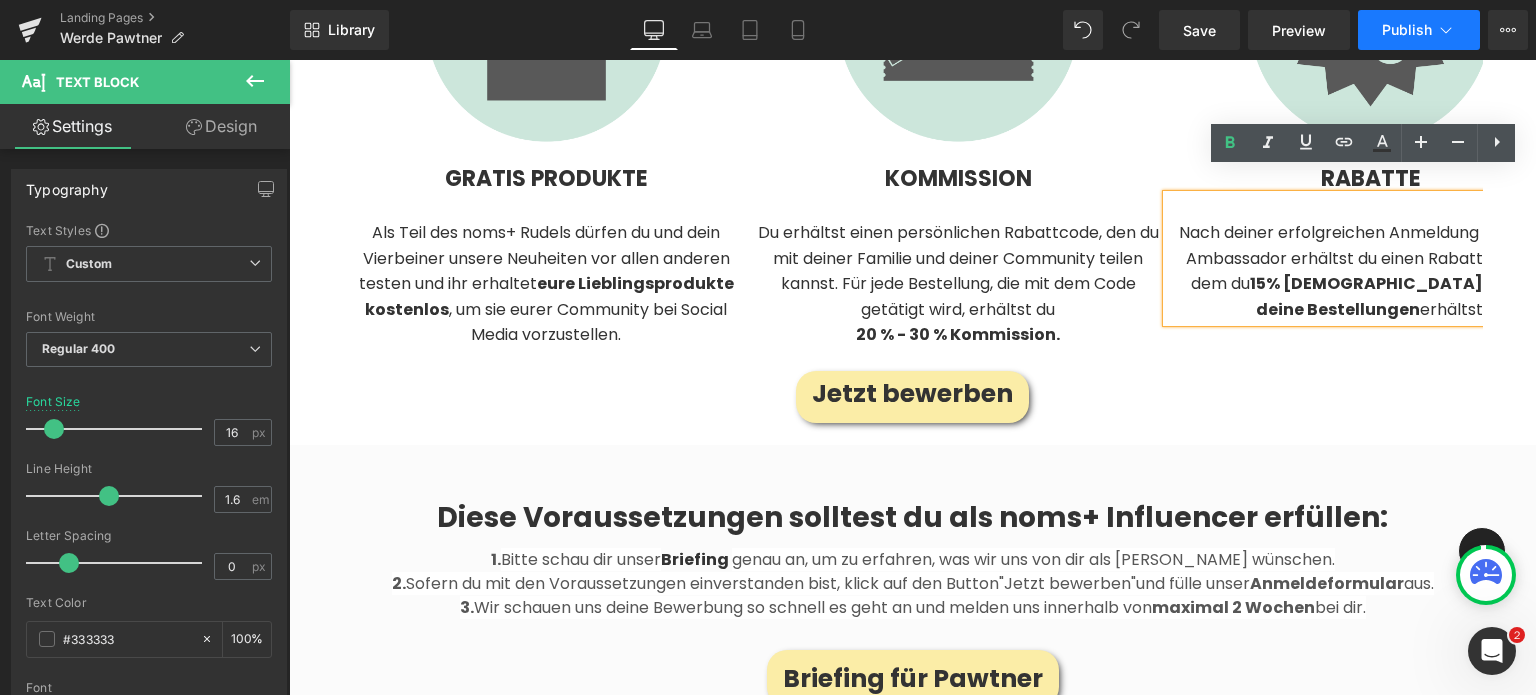 click on "Publish" at bounding box center [1407, 30] 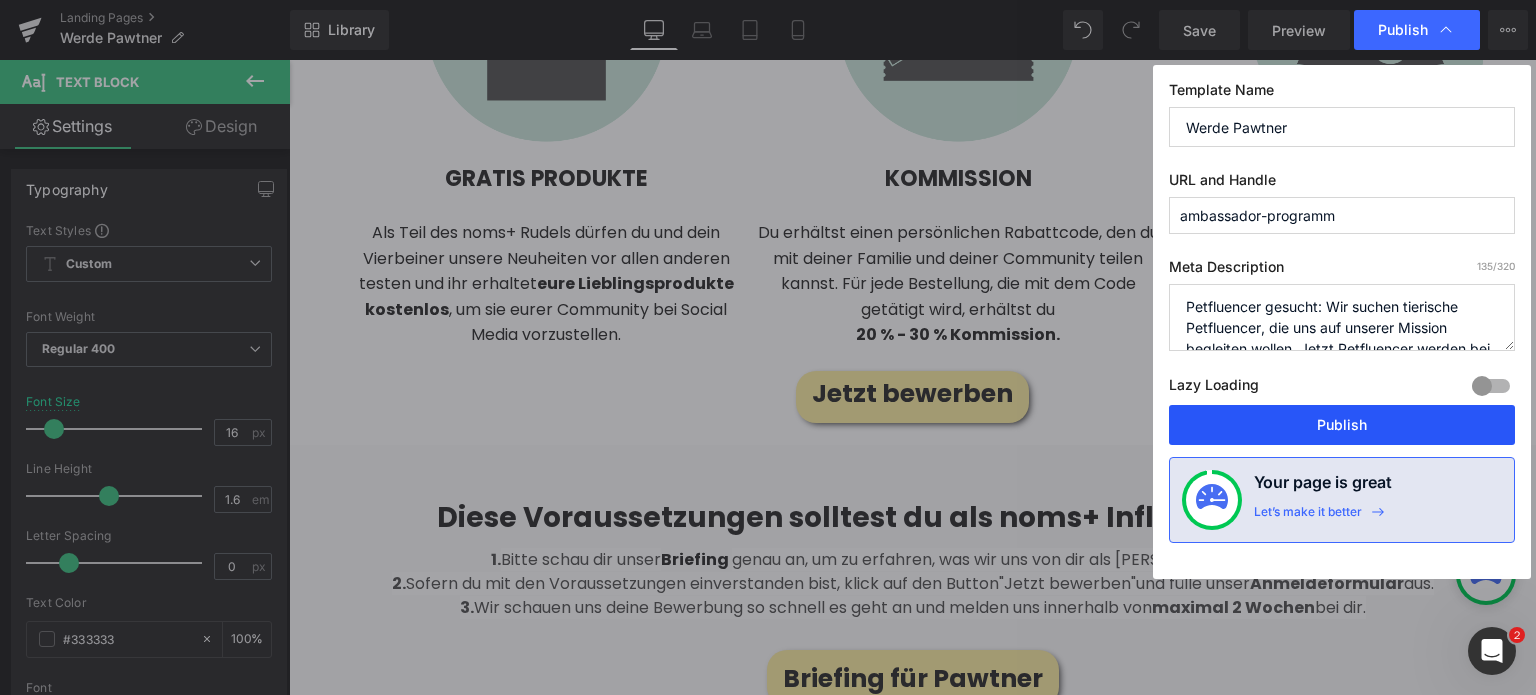 click on "Publish" at bounding box center [1342, 425] 